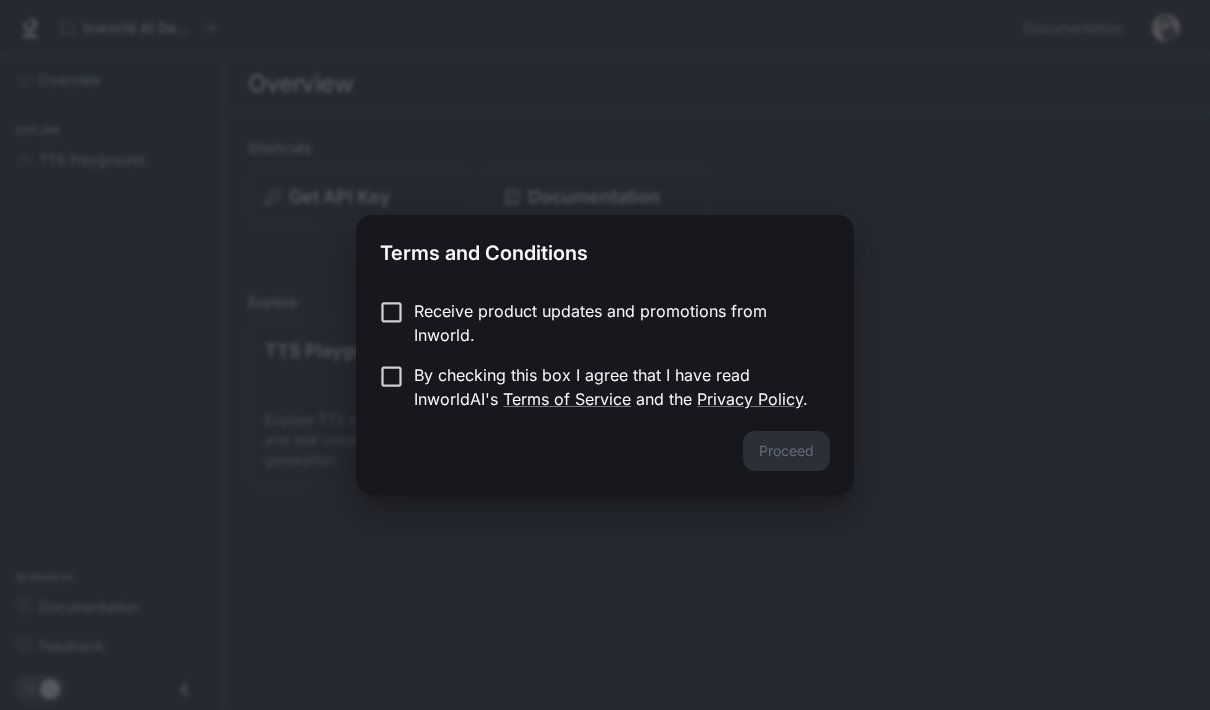 scroll, scrollTop: 0, scrollLeft: 0, axis: both 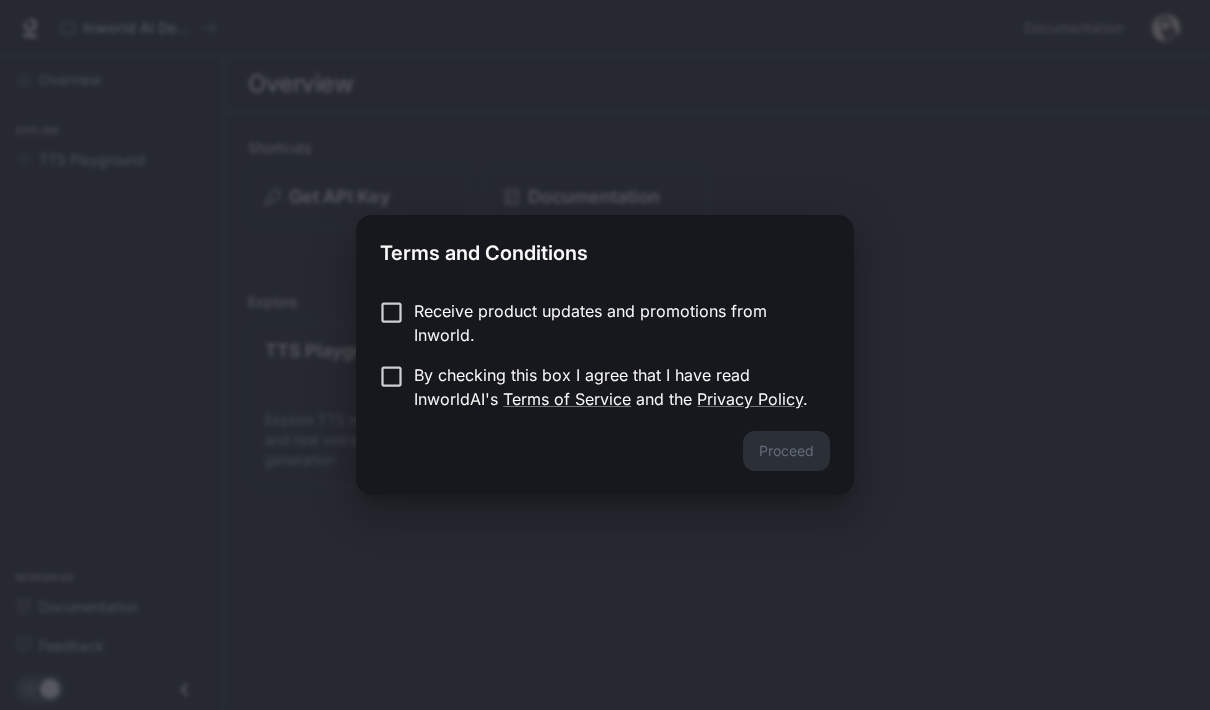 click on "Receive product updates and promotions from Inworld." at bounding box center (614, 323) 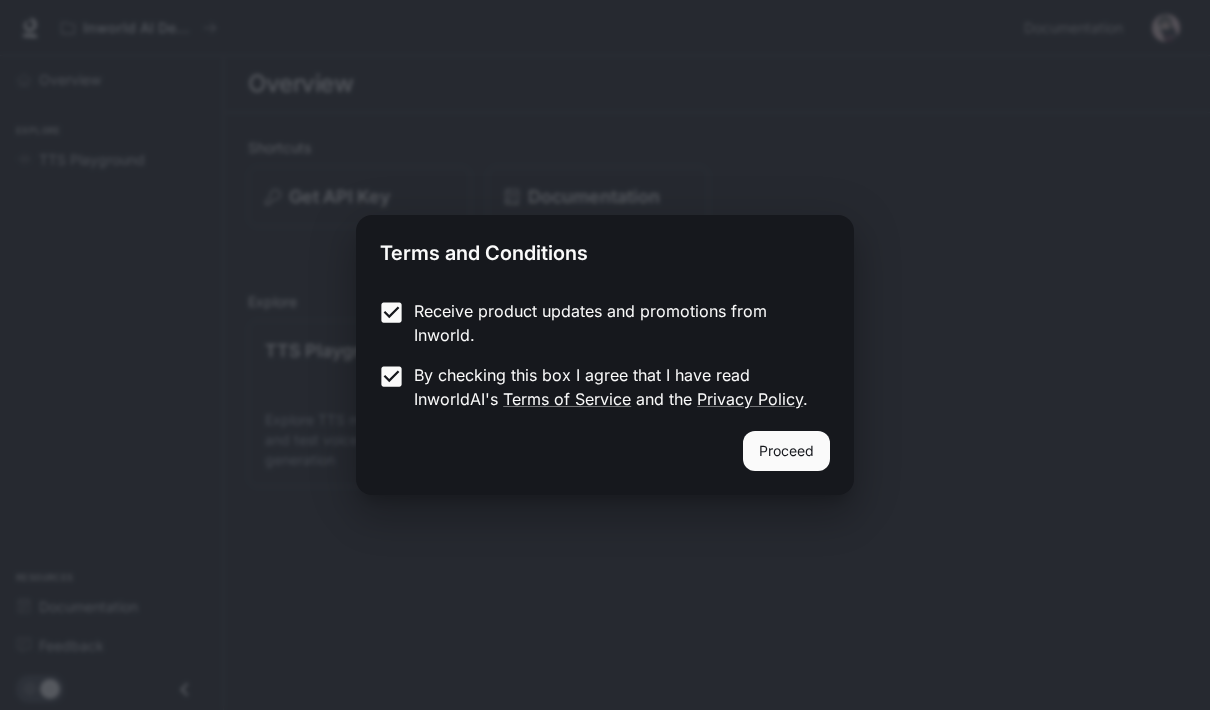 click on "Proceed" at bounding box center (786, 451) 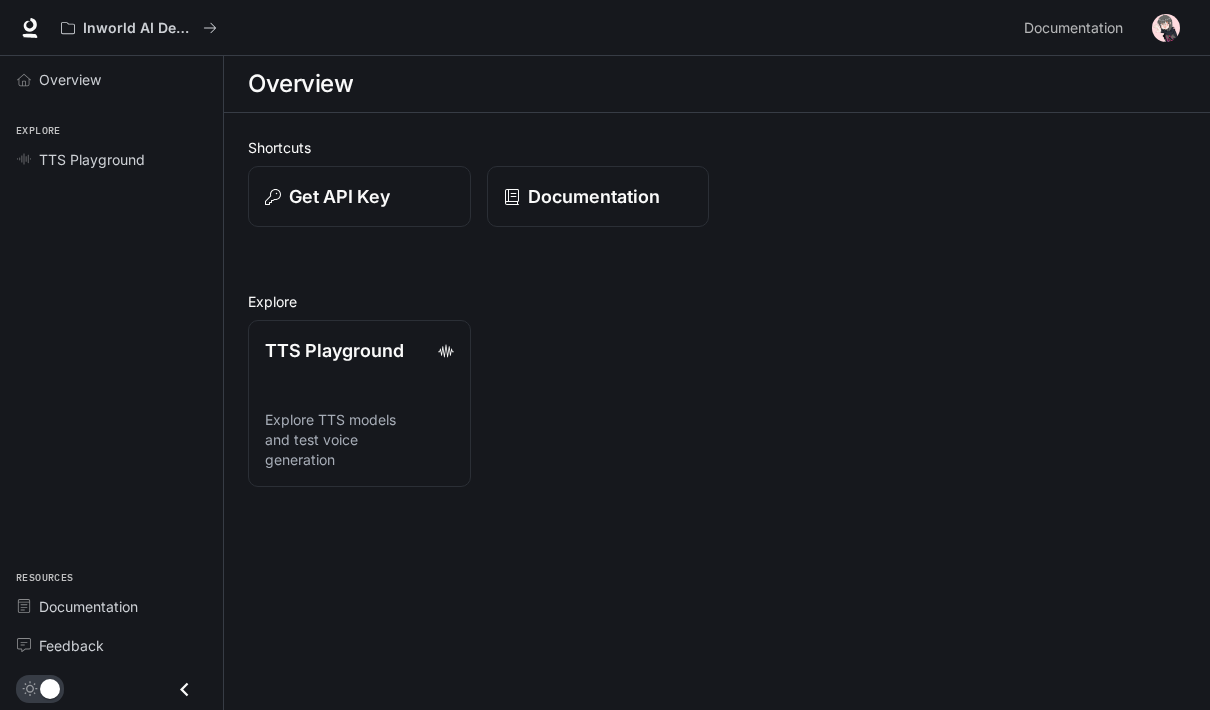click on "TTS Playground" at bounding box center [122, 159] 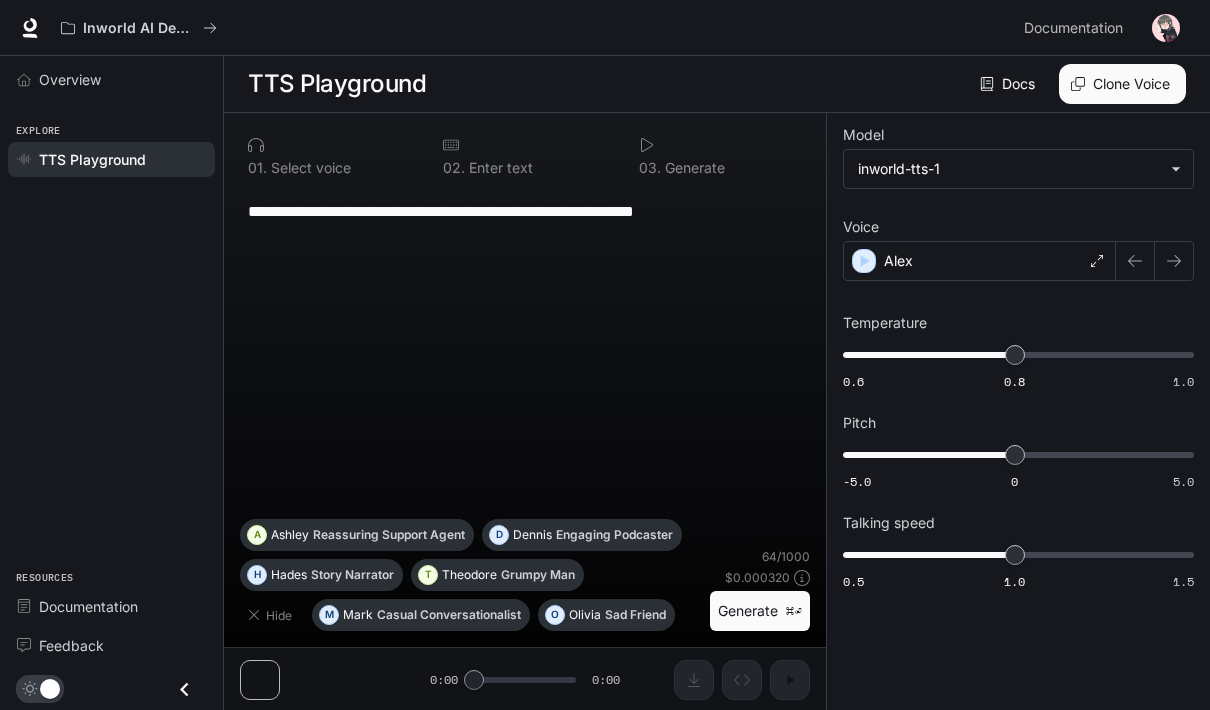 click on "**********" at bounding box center (525, 353) 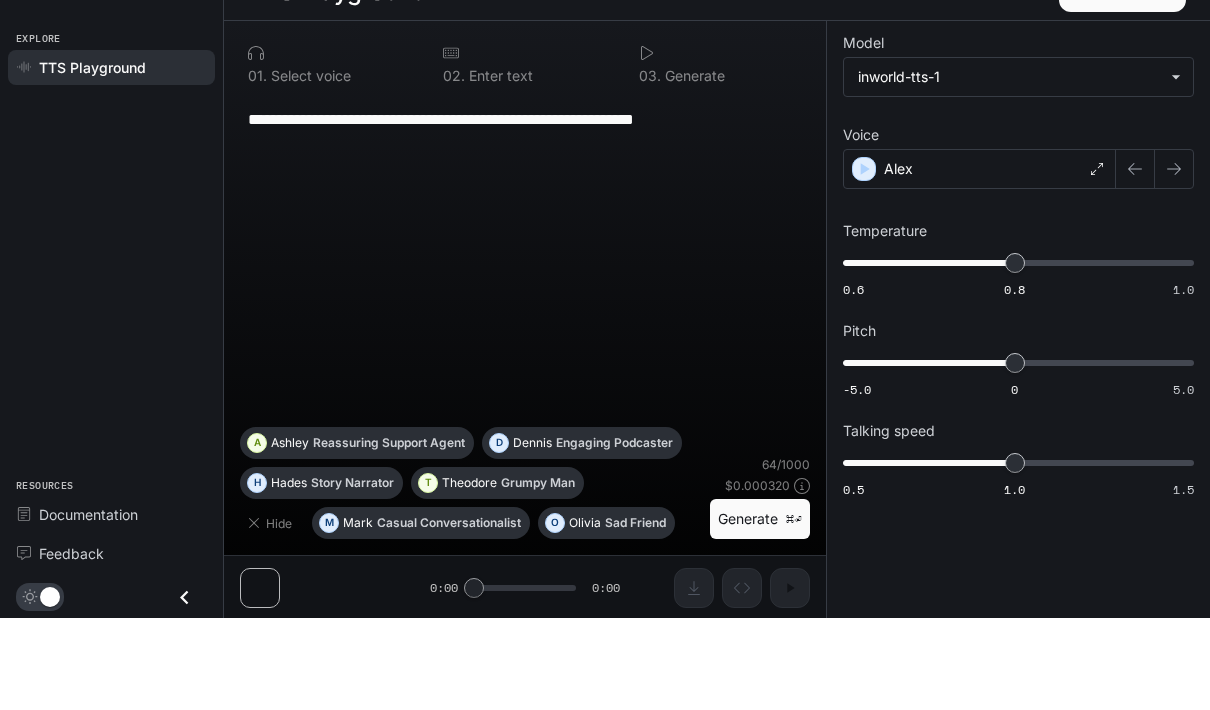click on "**********" at bounding box center [525, 211] 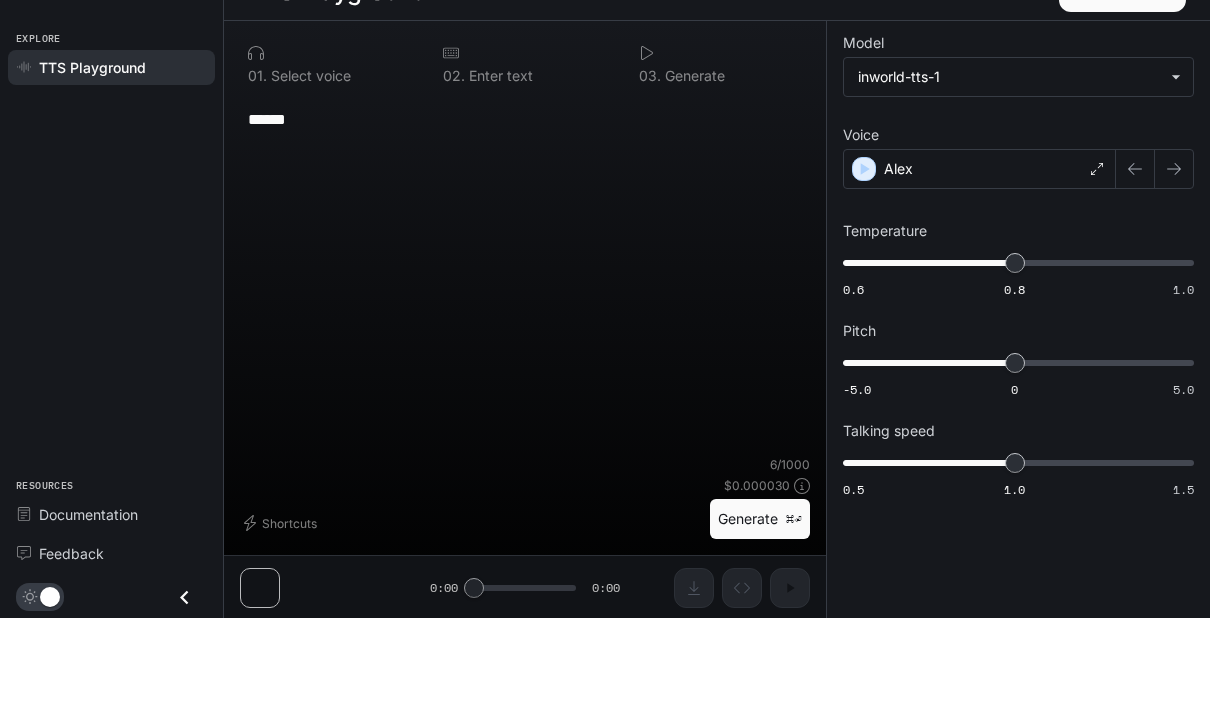 type on "******" 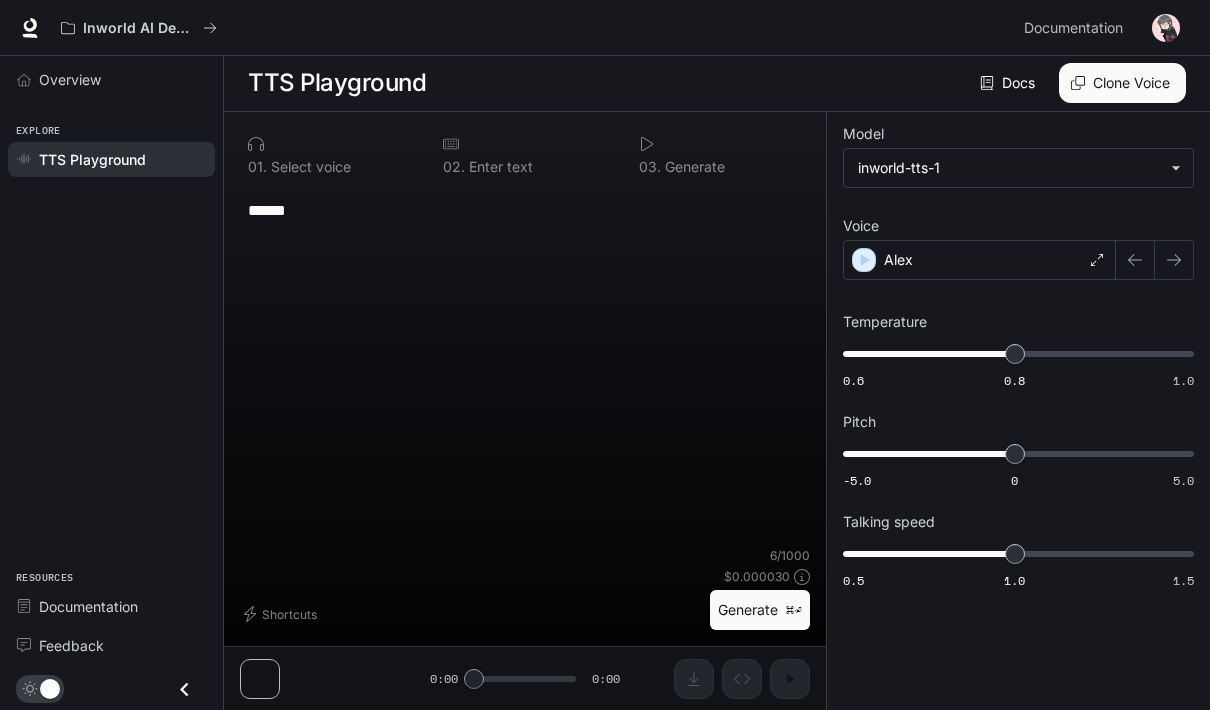 scroll, scrollTop: 0, scrollLeft: 0, axis: both 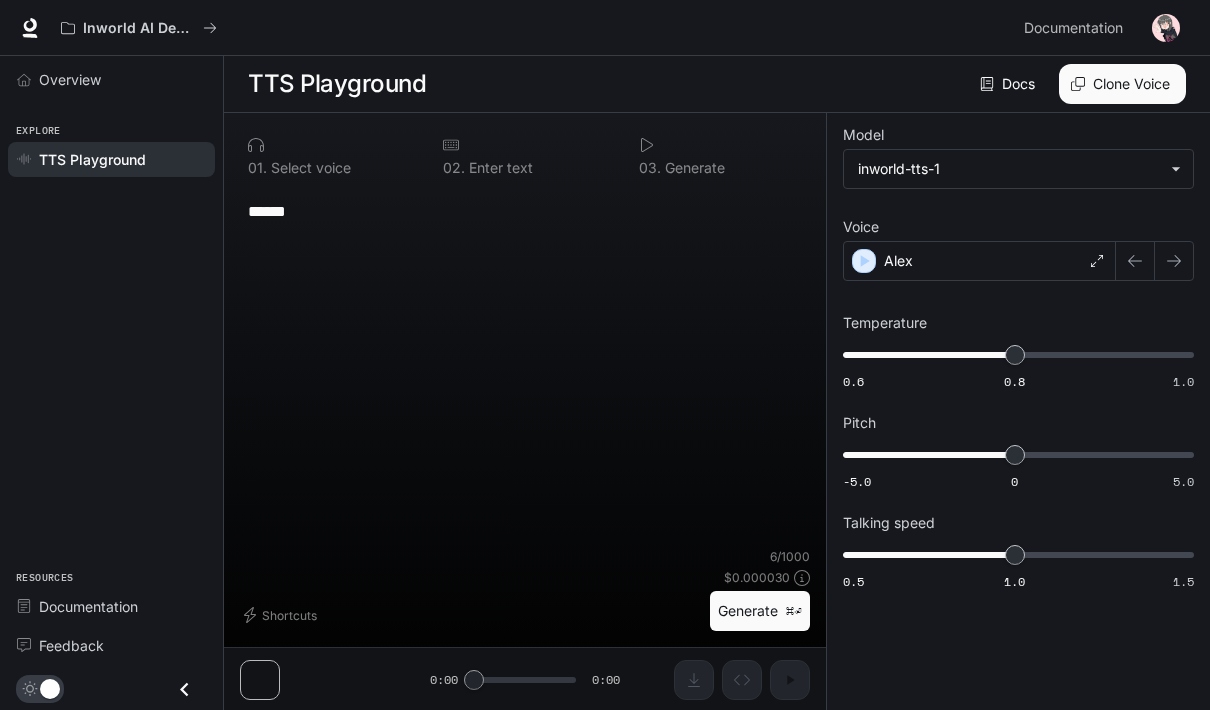 click on "**********" at bounding box center [1018, 363] 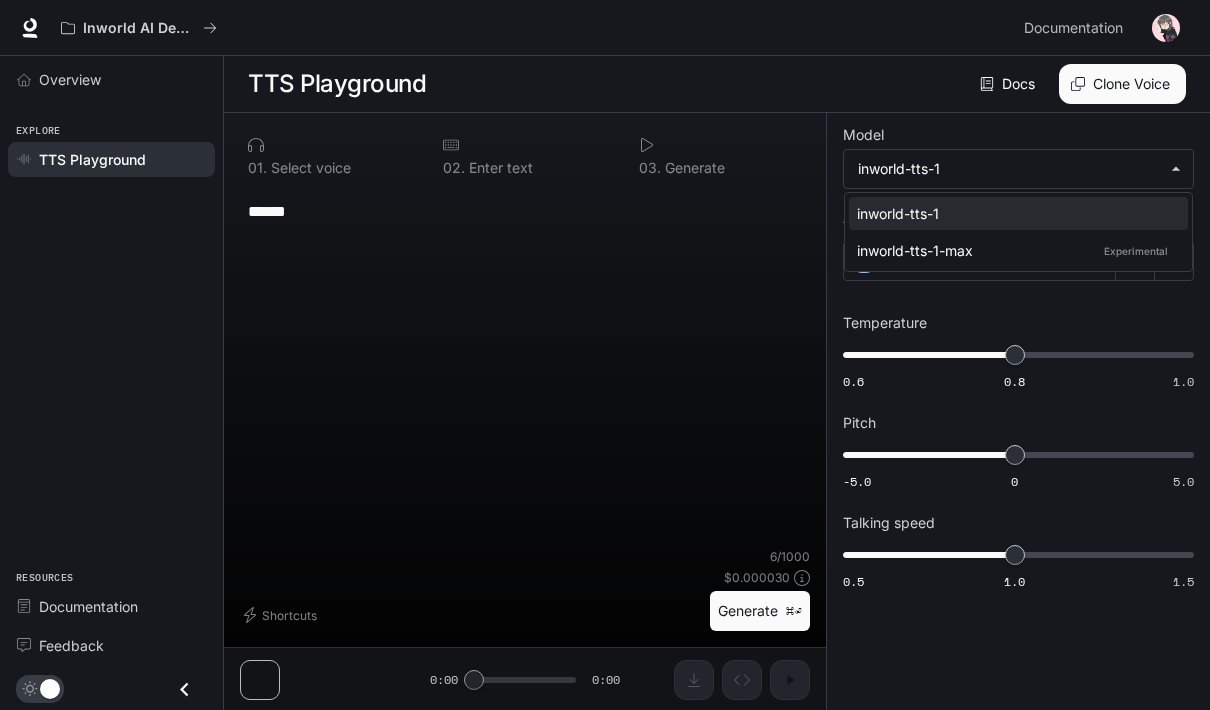 click at bounding box center [605, 355] 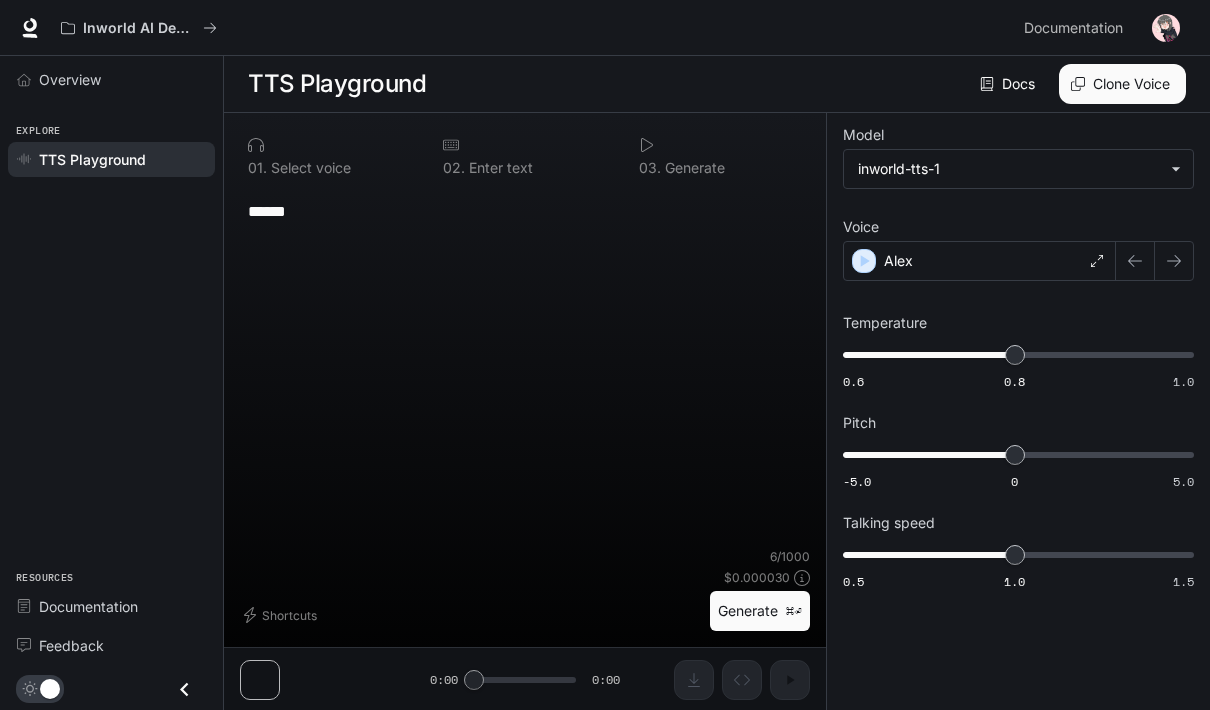 click on "Alex" at bounding box center [979, 261] 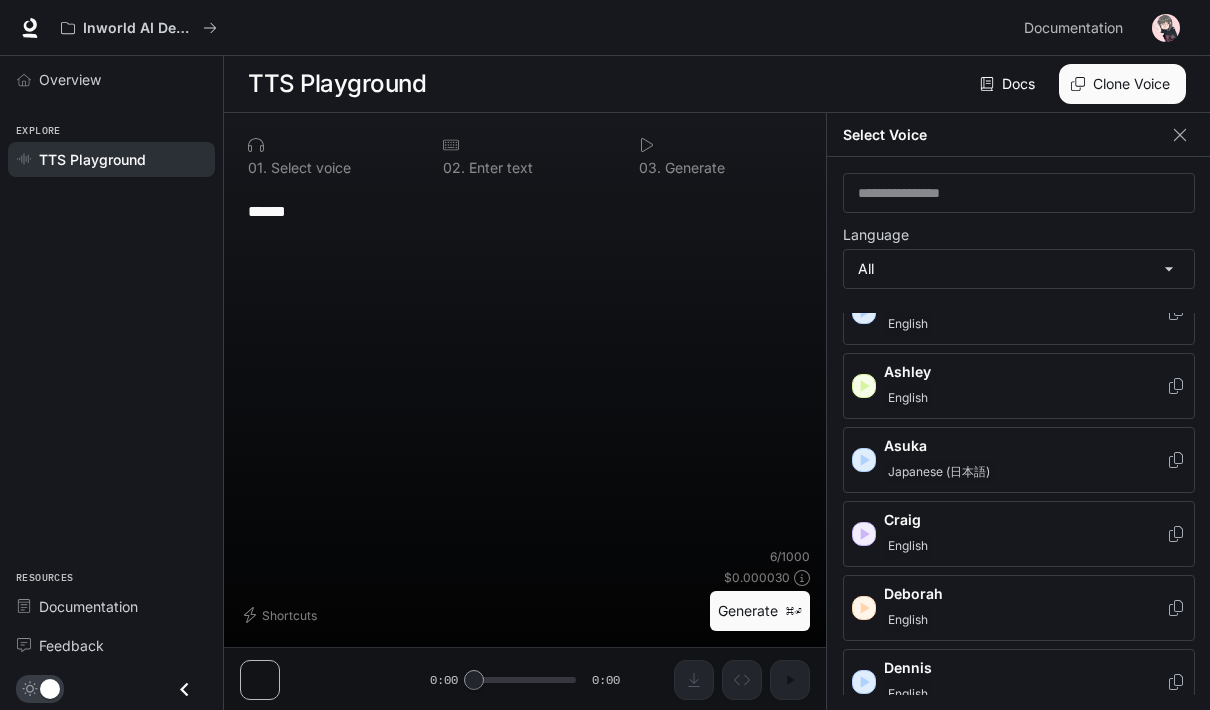 scroll, scrollTop: 157, scrollLeft: 0, axis: vertical 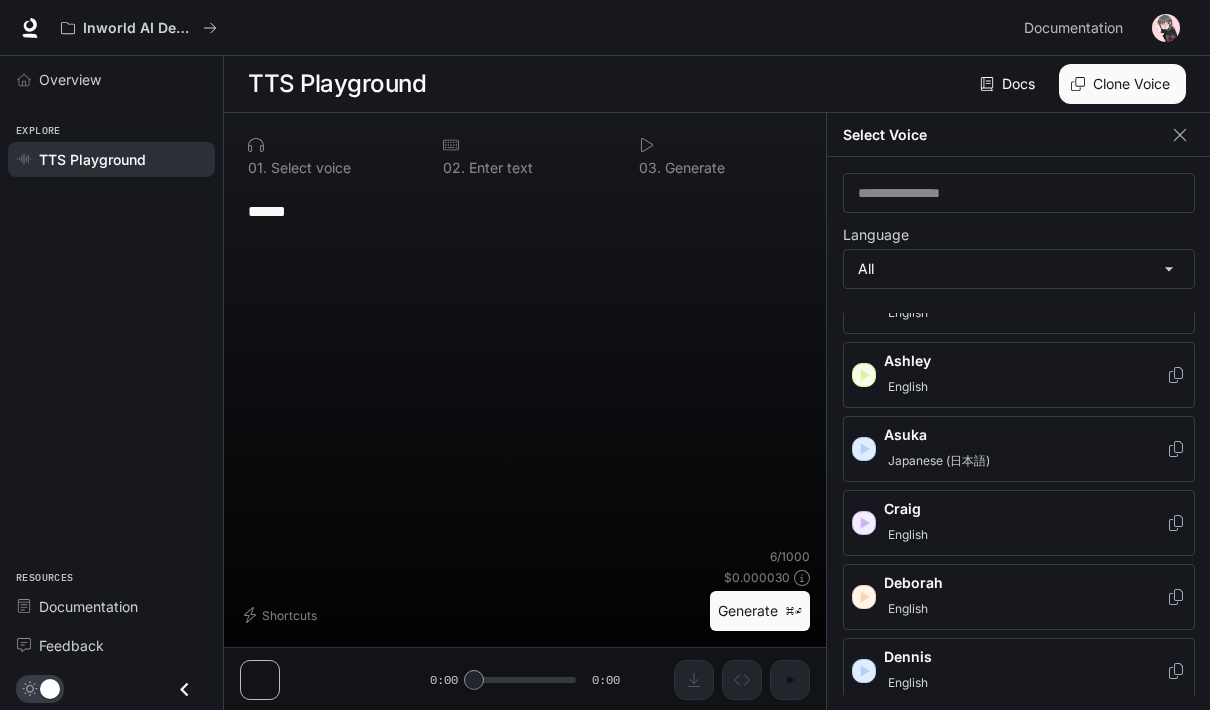 click on "Asuka" at bounding box center [1025, 435] 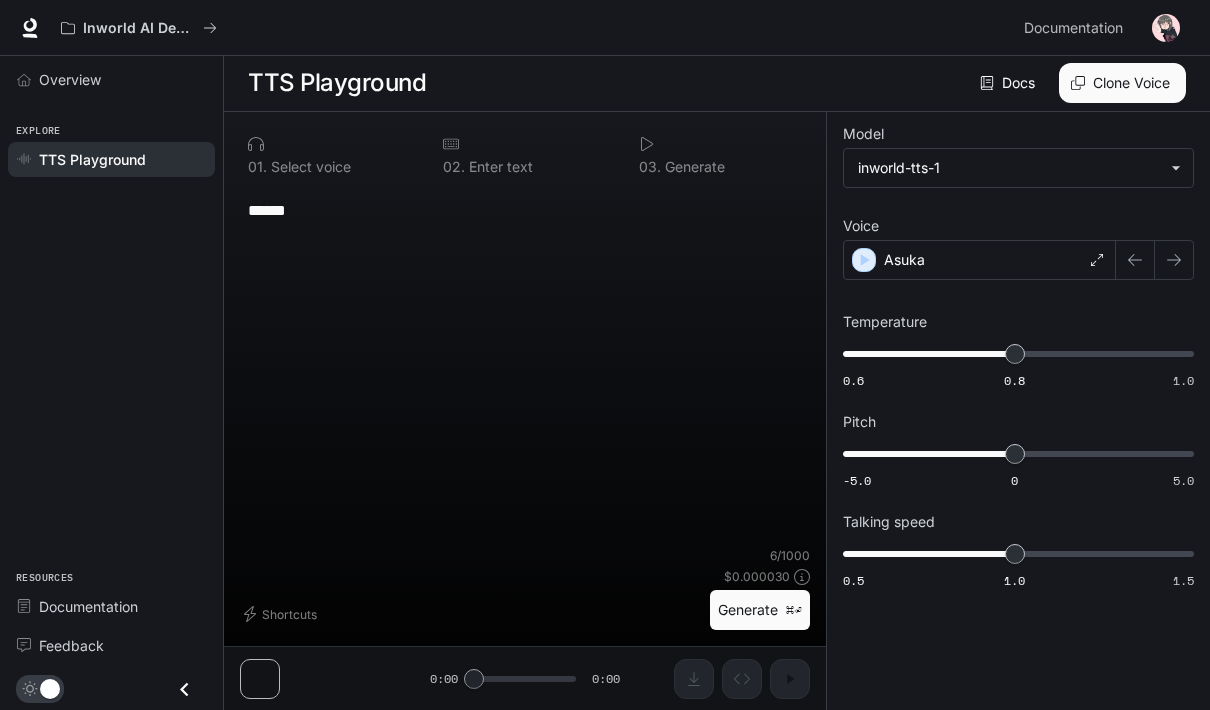 scroll, scrollTop: 81, scrollLeft: 0, axis: vertical 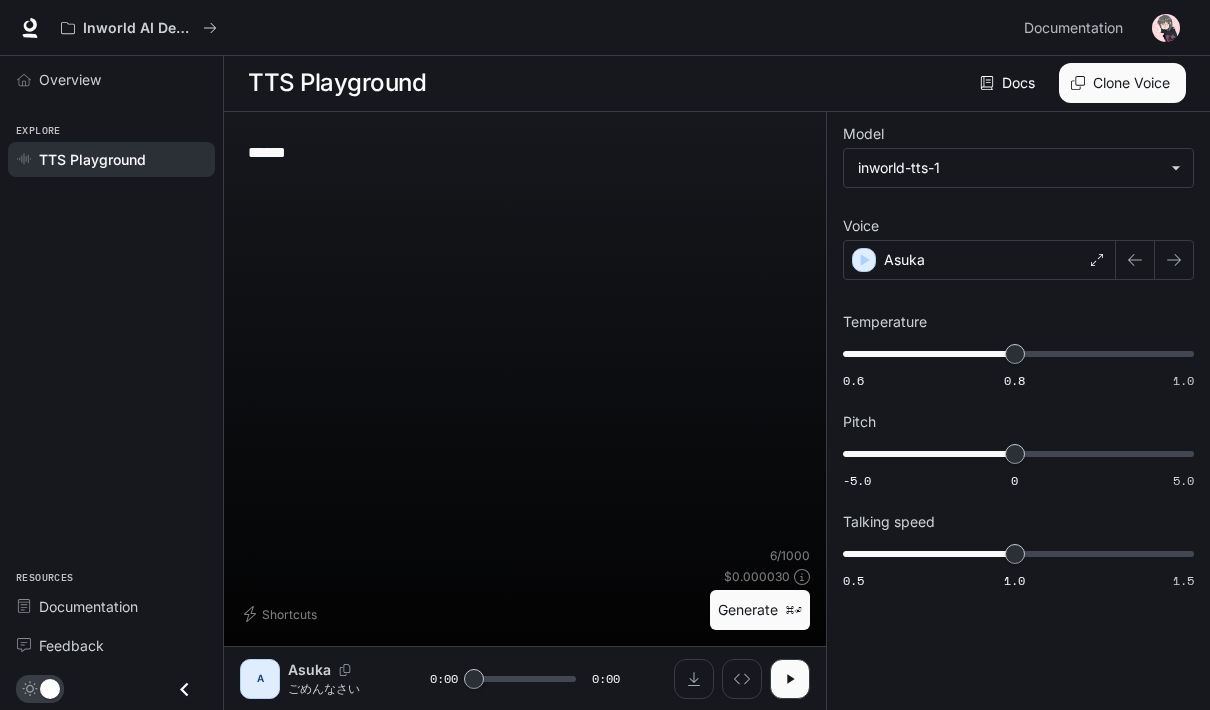 click at bounding box center [790, 679] 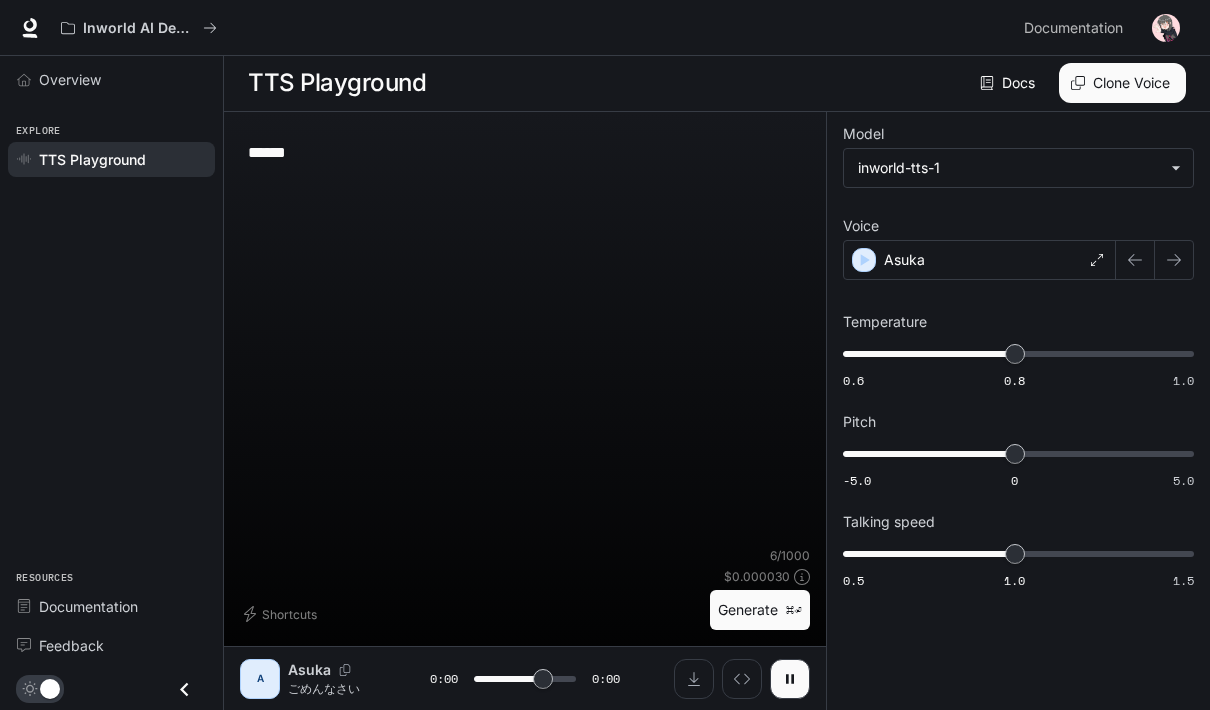 type on "*" 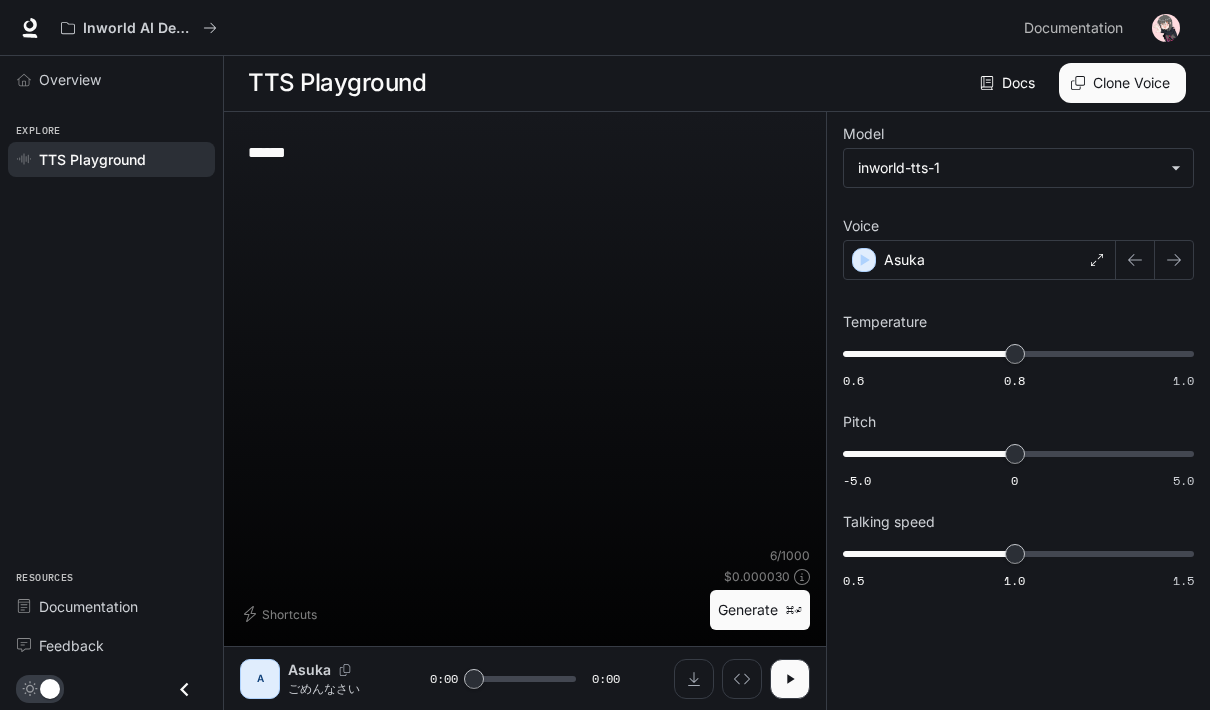 click on "Asuka" at bounding box center [979, 260] 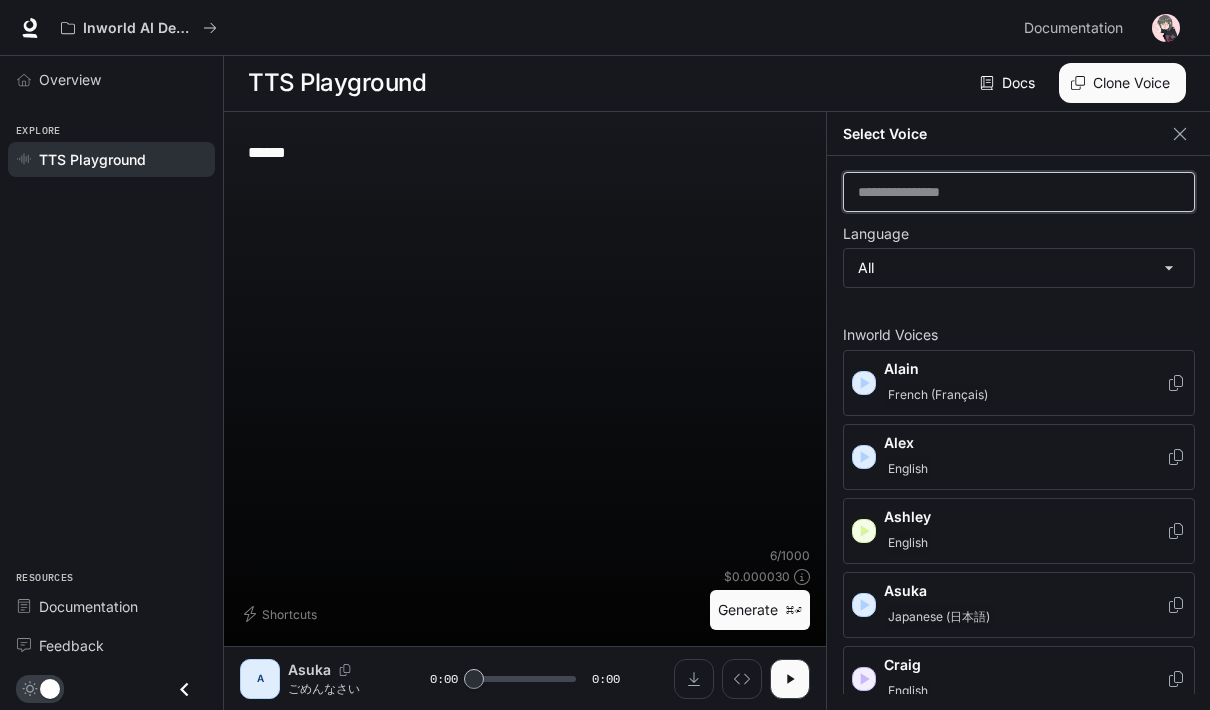 click at bounding box center [1019, 192] 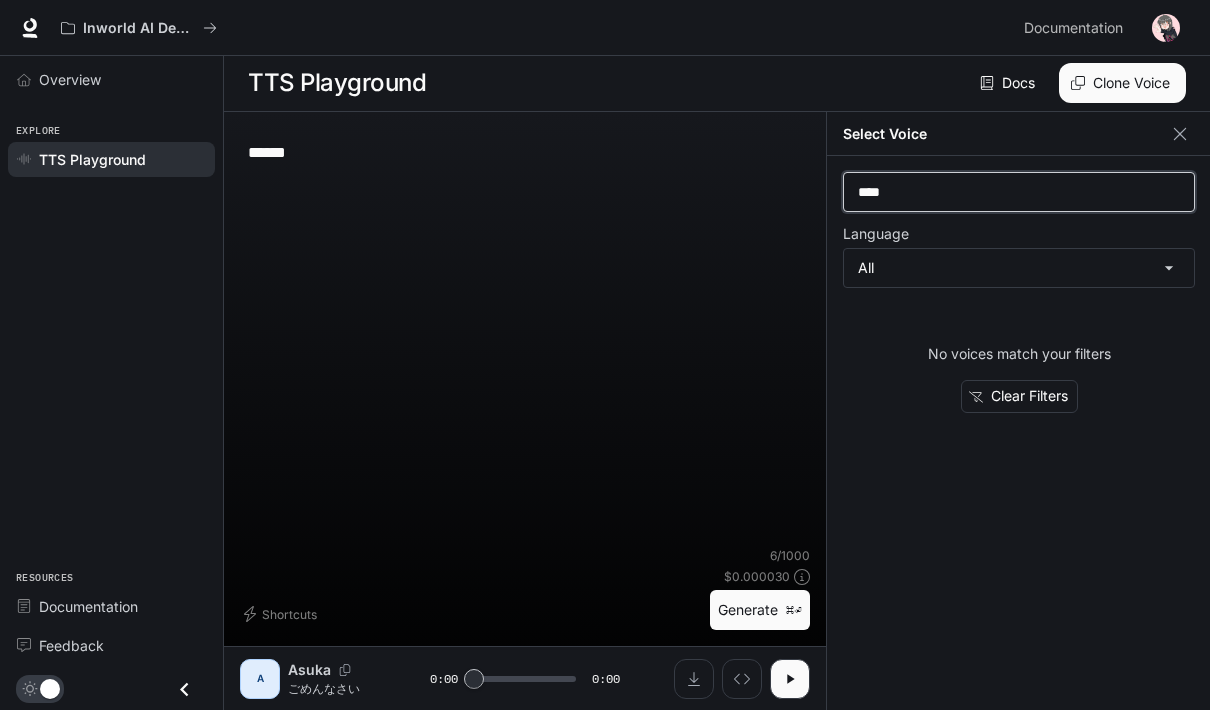 click on "****" at bounding box center (1019, 192) 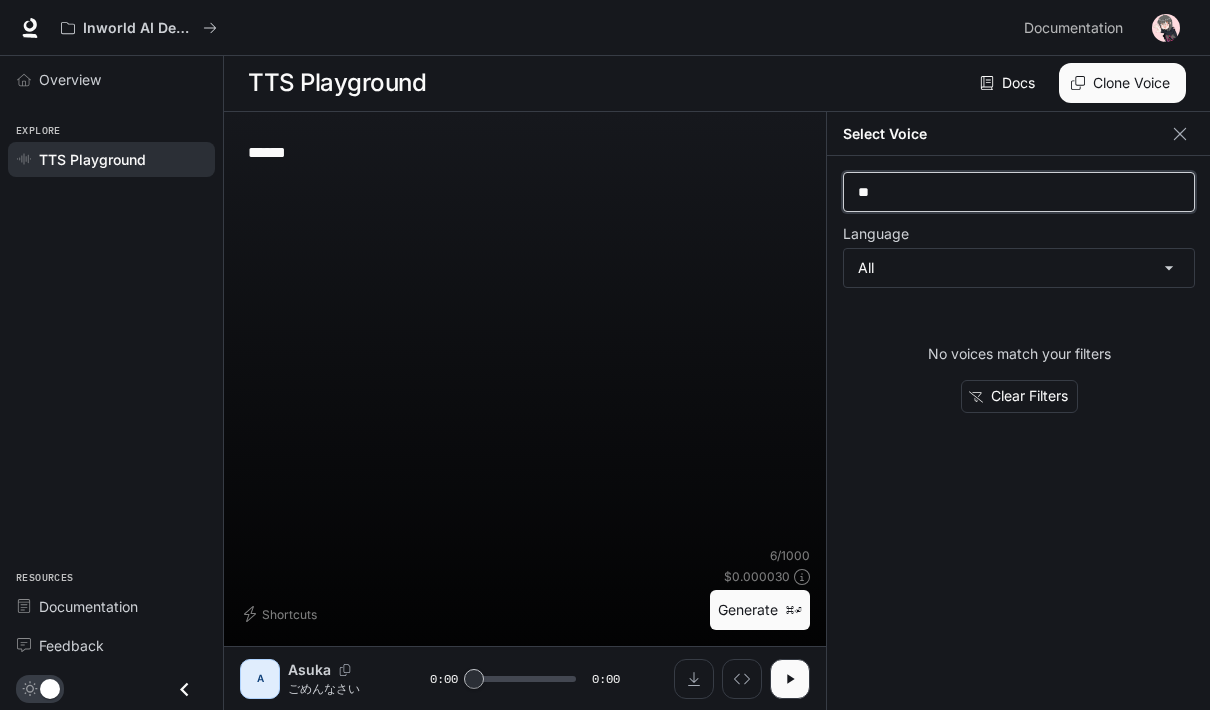 type on "*" 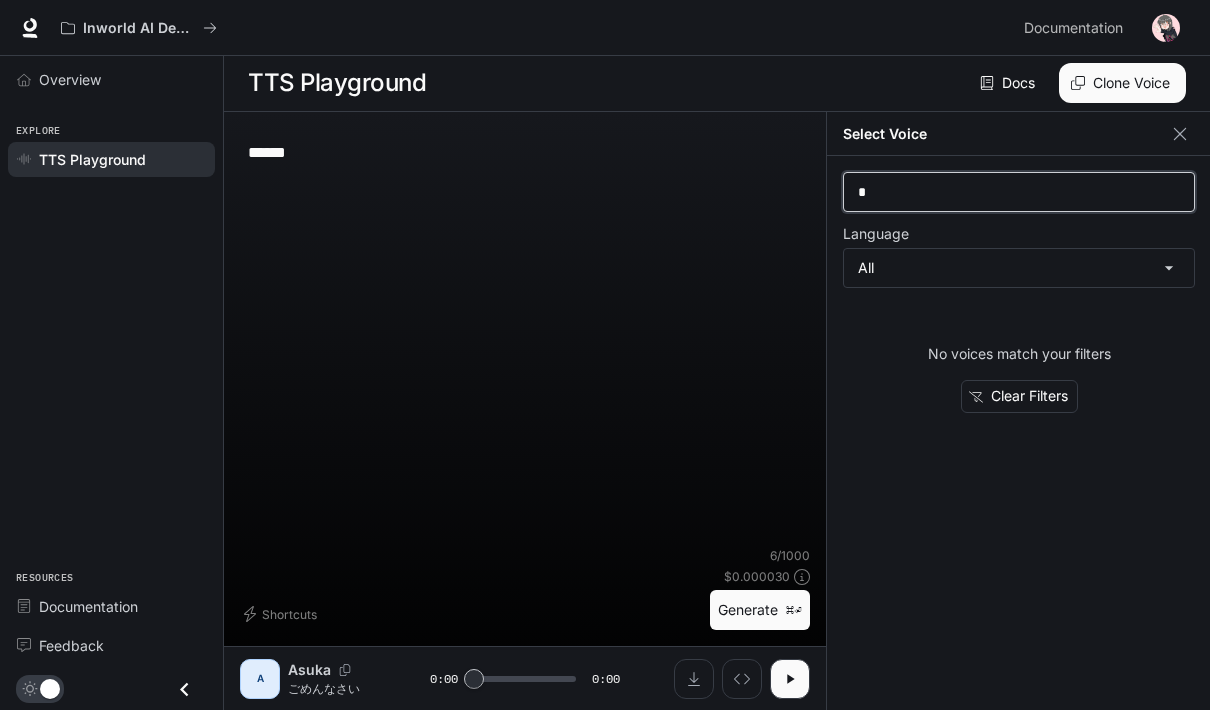 type 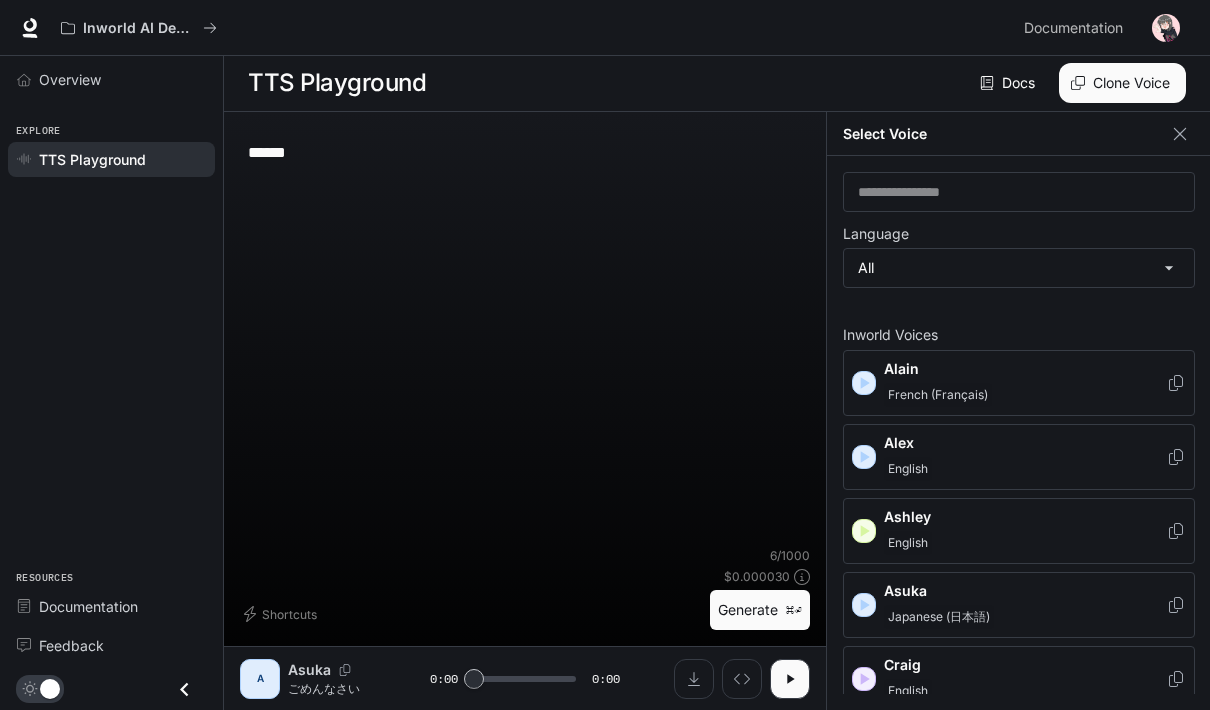click on "**********" at bounding box center (605, 354) 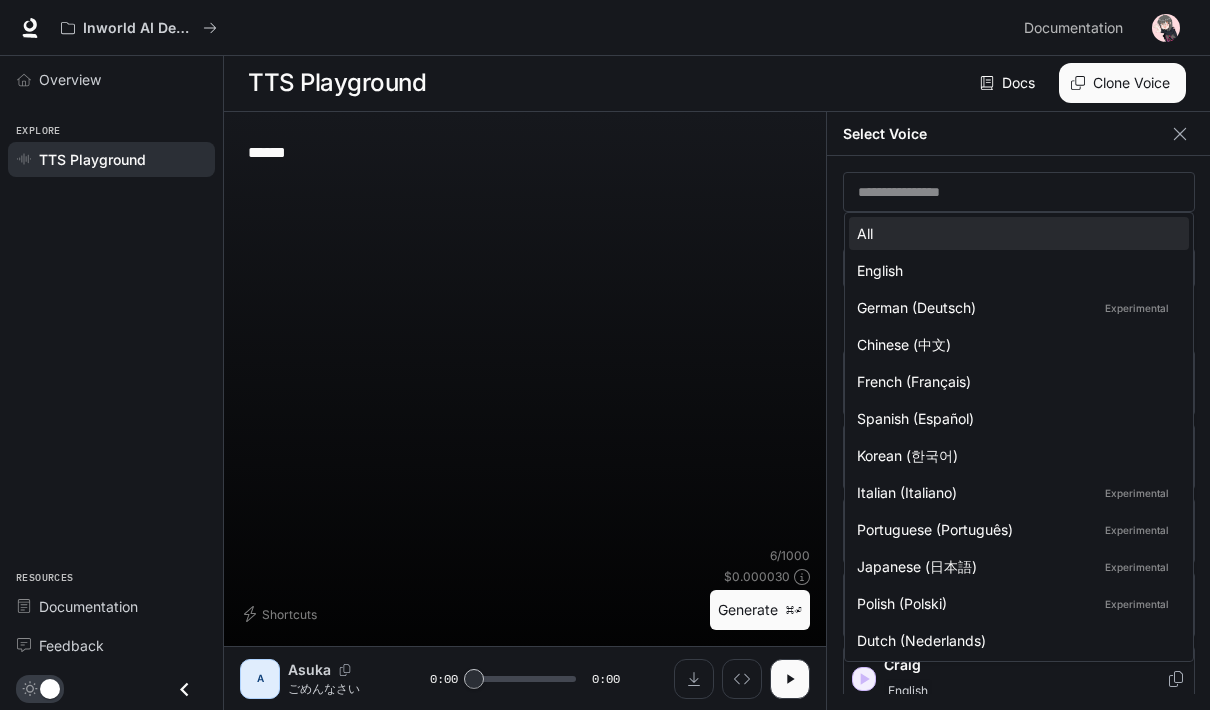 click on "Japanese (日本語) Experimental" at bounding box center (1015, 566) 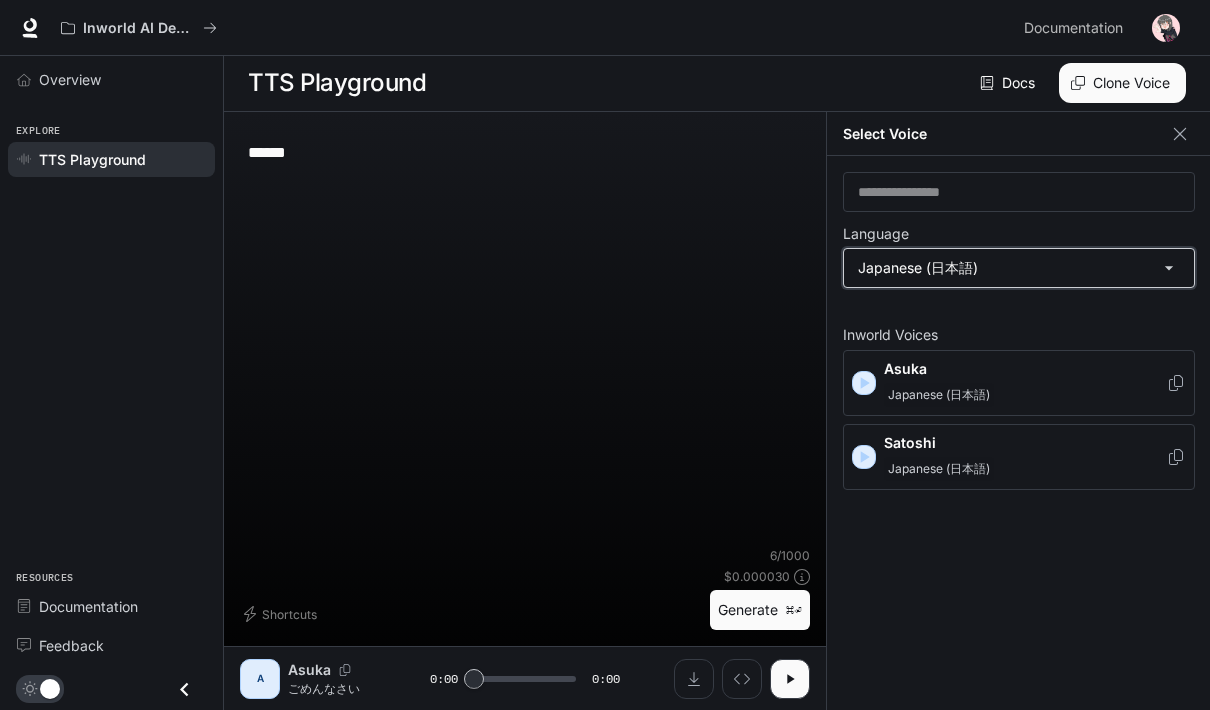 type on "*****" 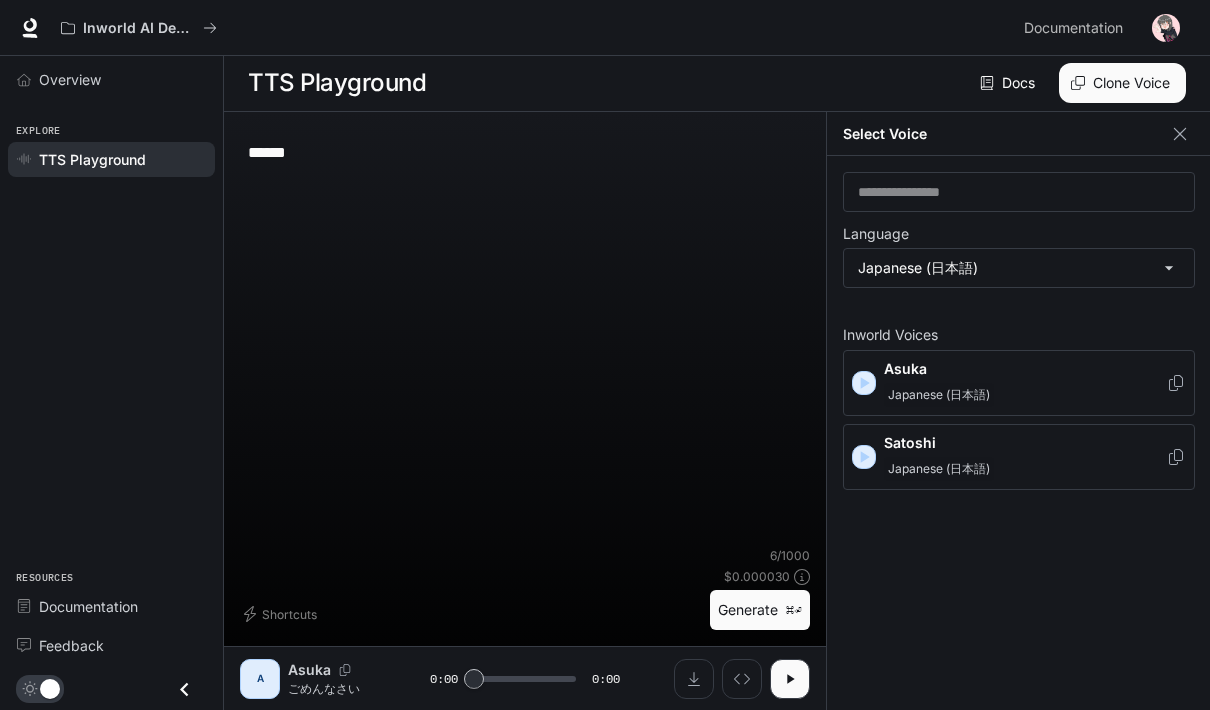 click on "Japanese (日本語)" at bounding box center [1025, 469] 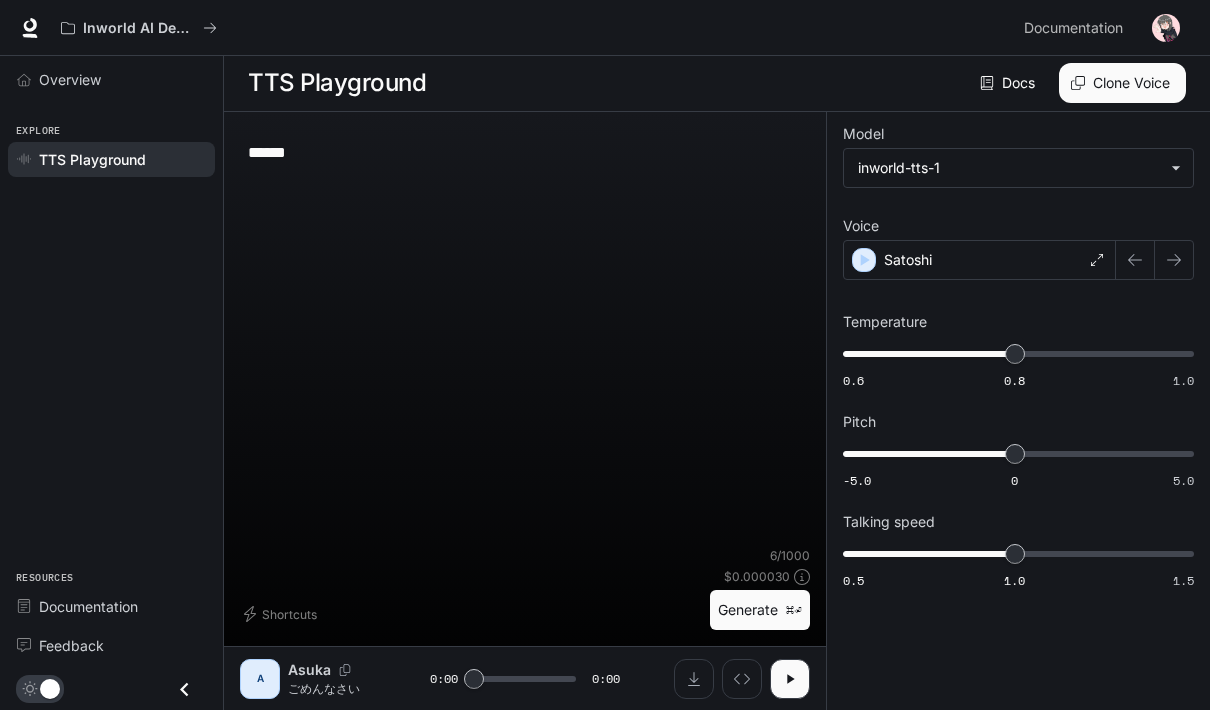 click on "⌘⏎" at bounding box center [794, 610] 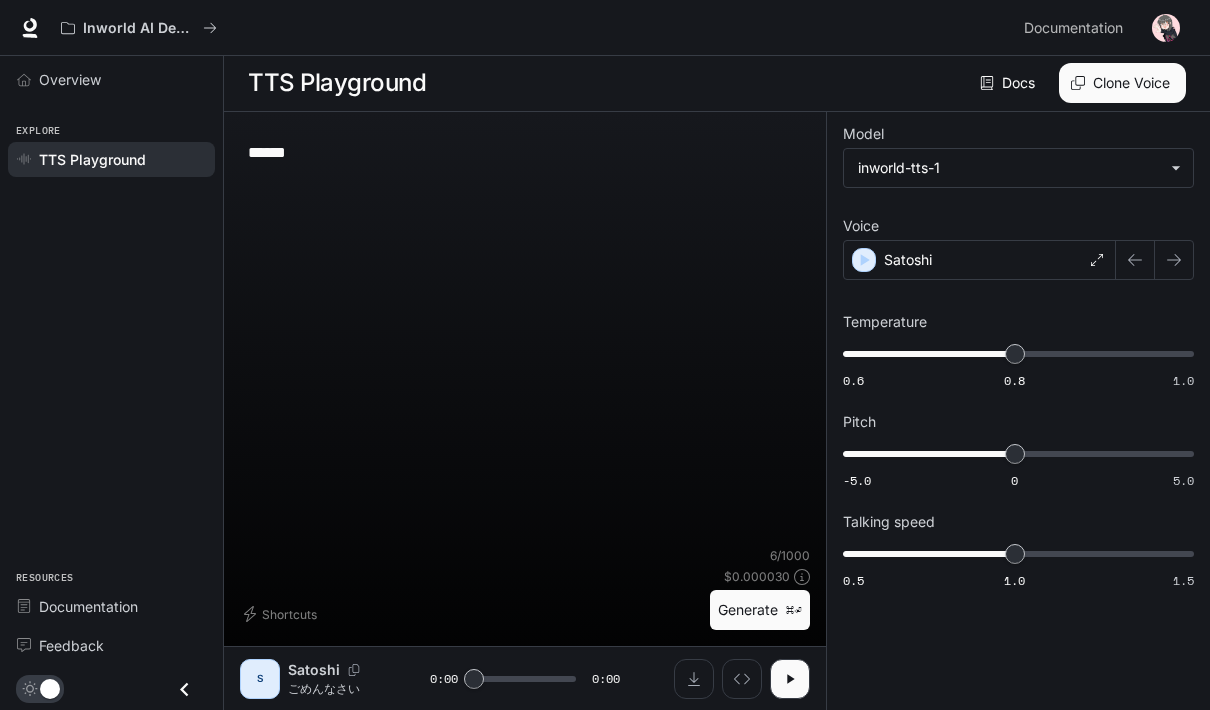 click at bounding box center (790, 679) 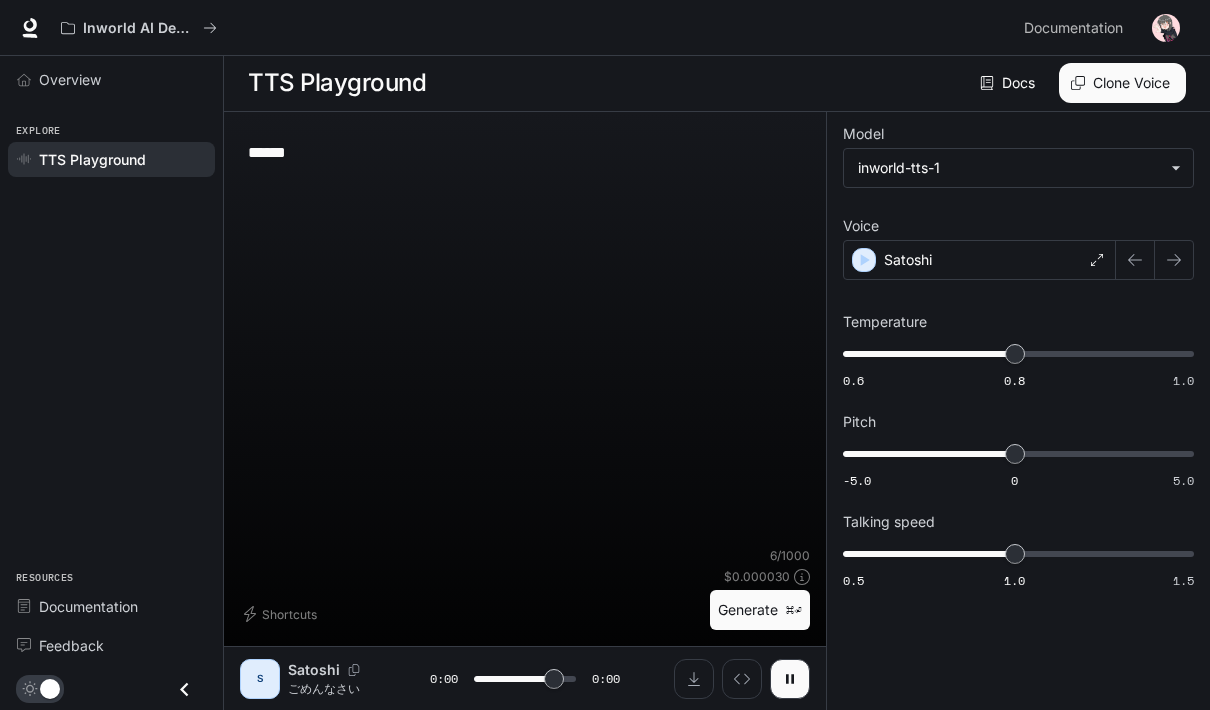 type on "*" 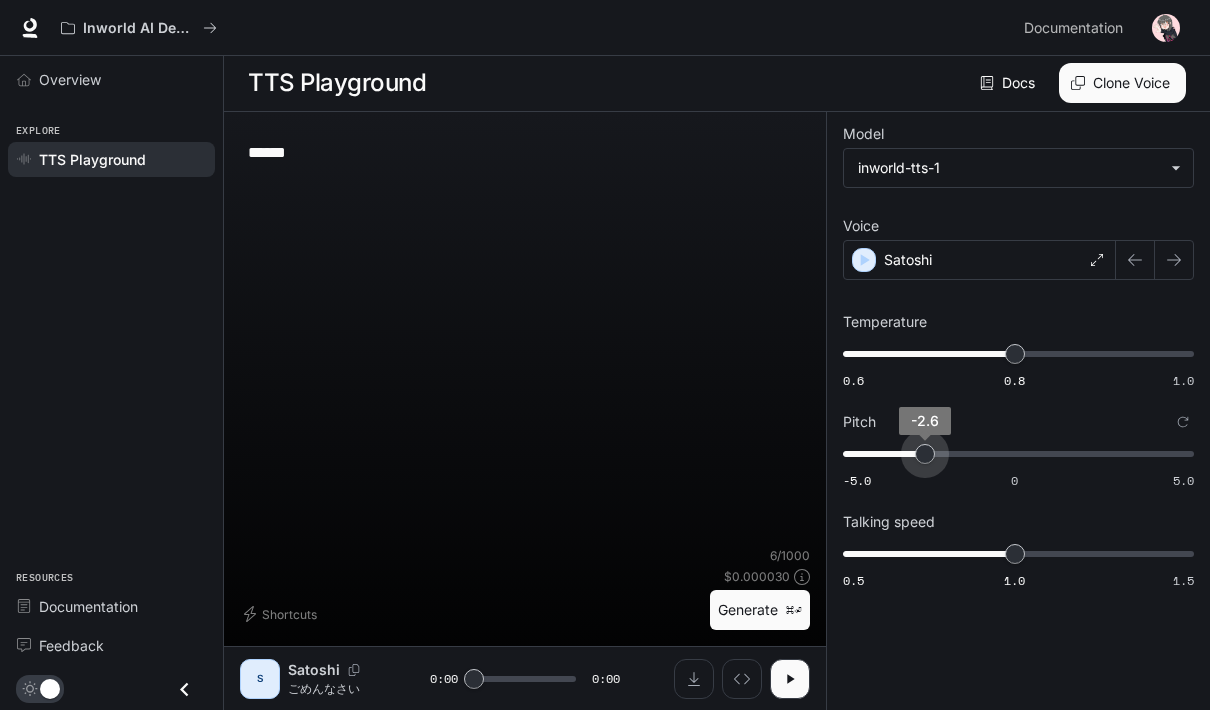 type on "****" 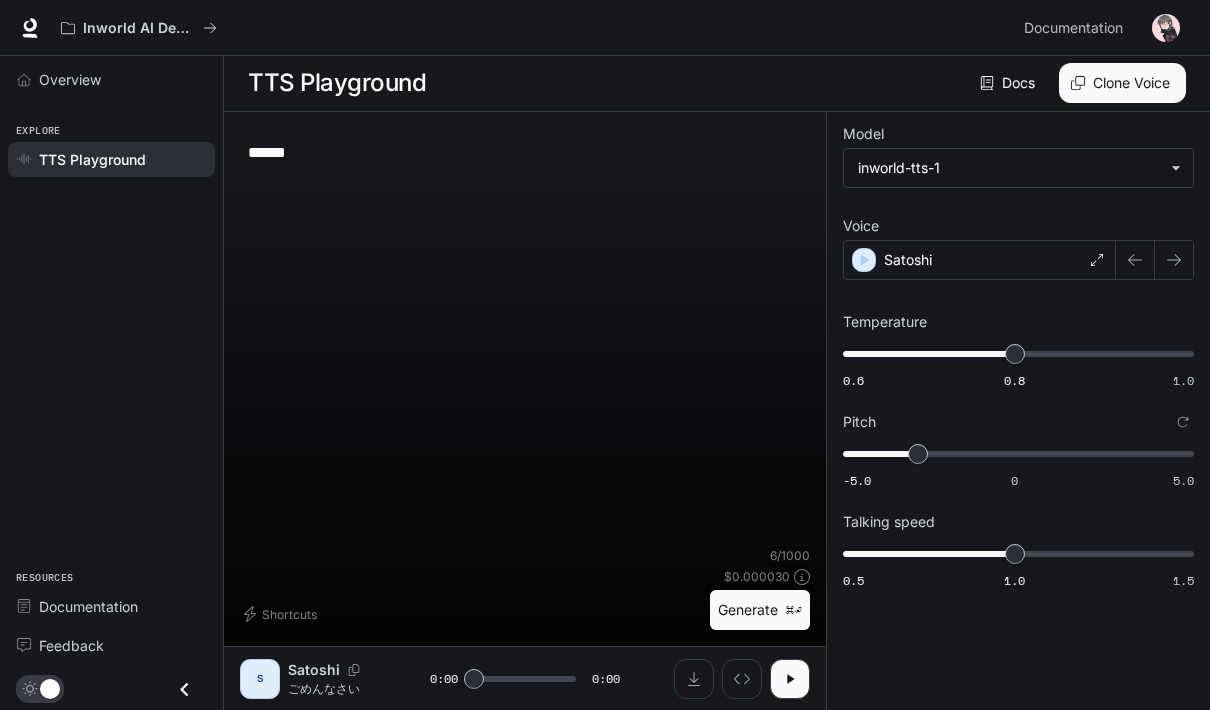click at bounding box center (790, 679) 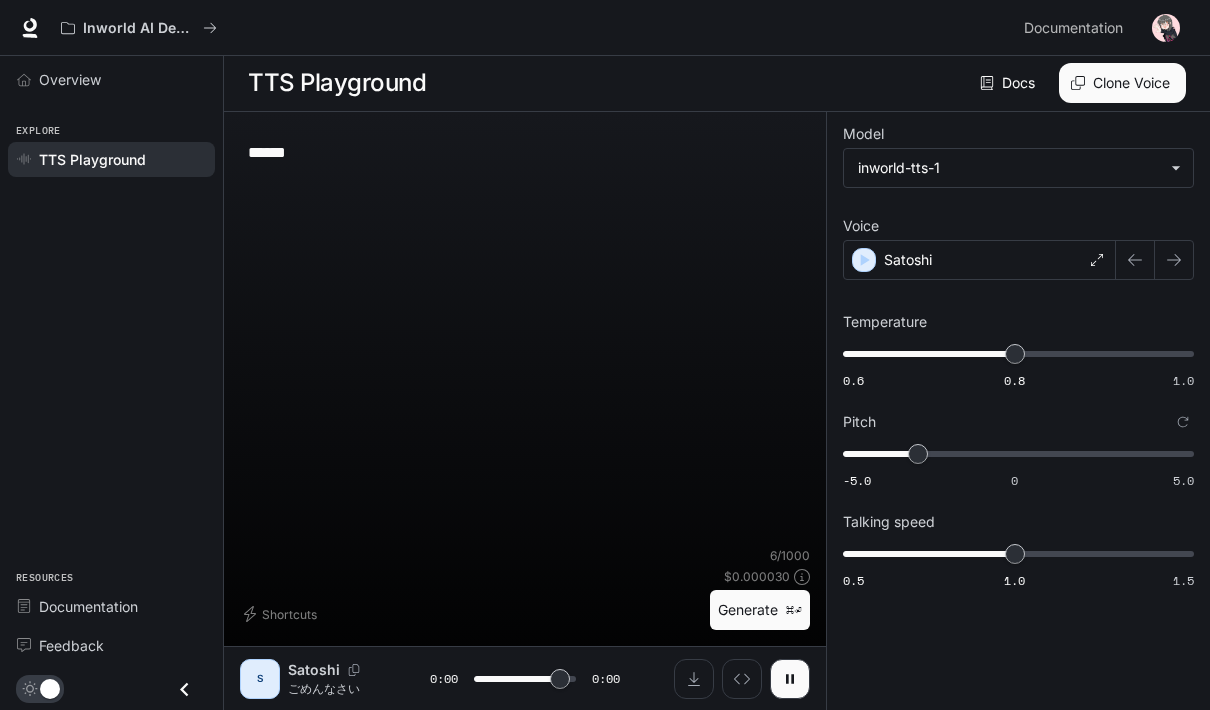 type on "*" 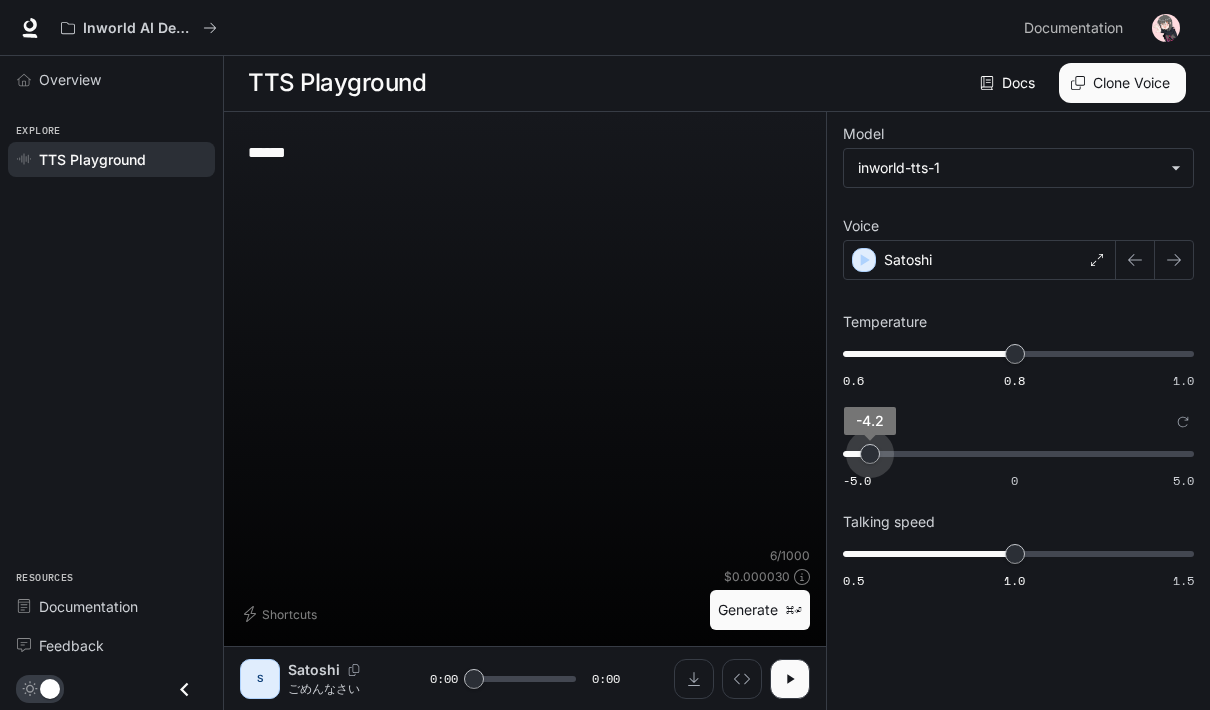type on "**" 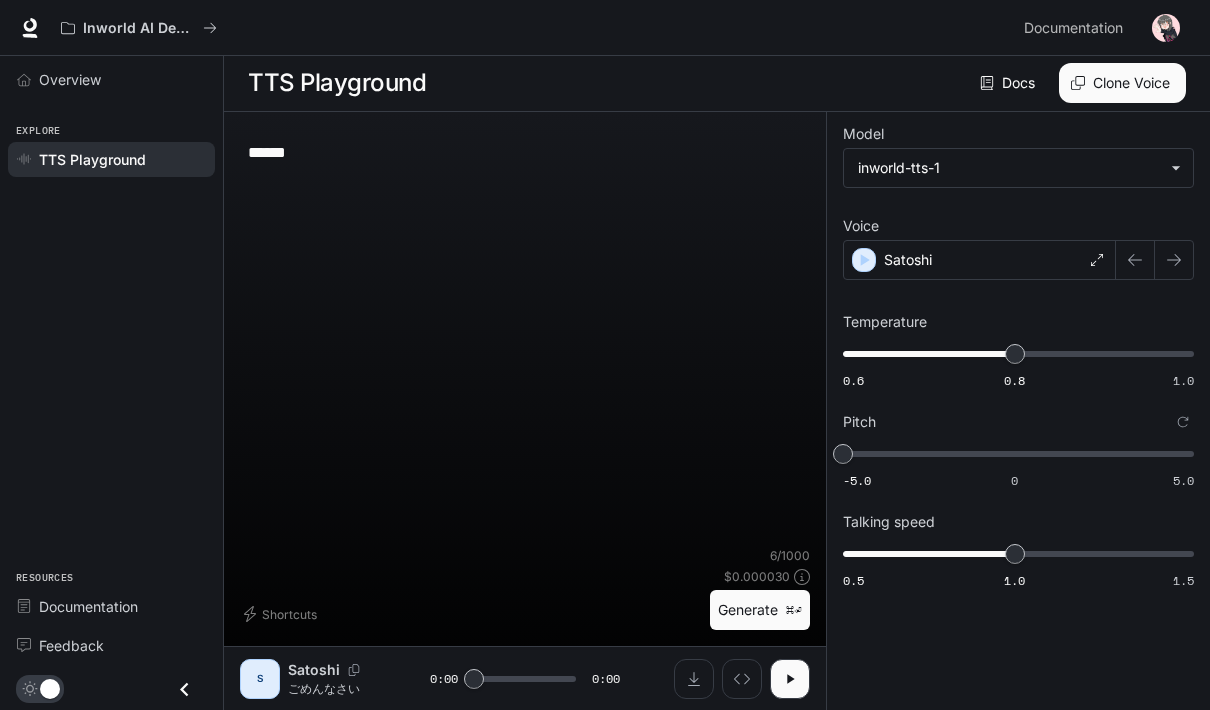 click at bounding box center [790, 679] 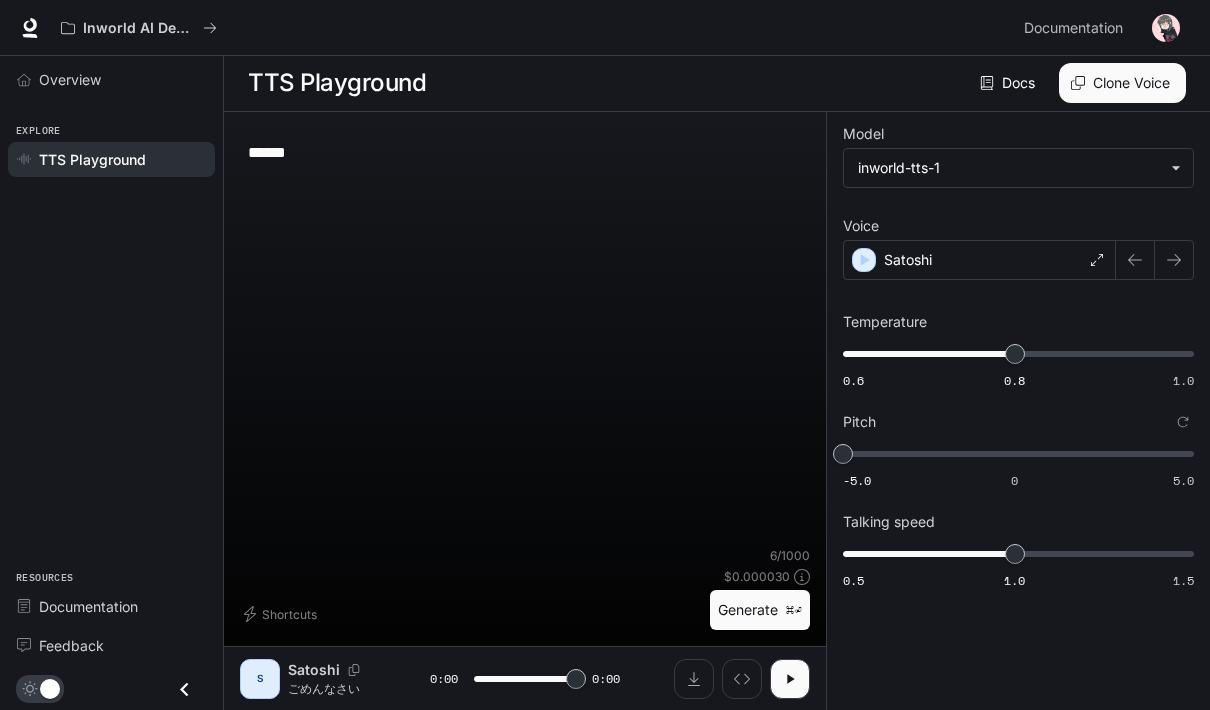 type on "*" 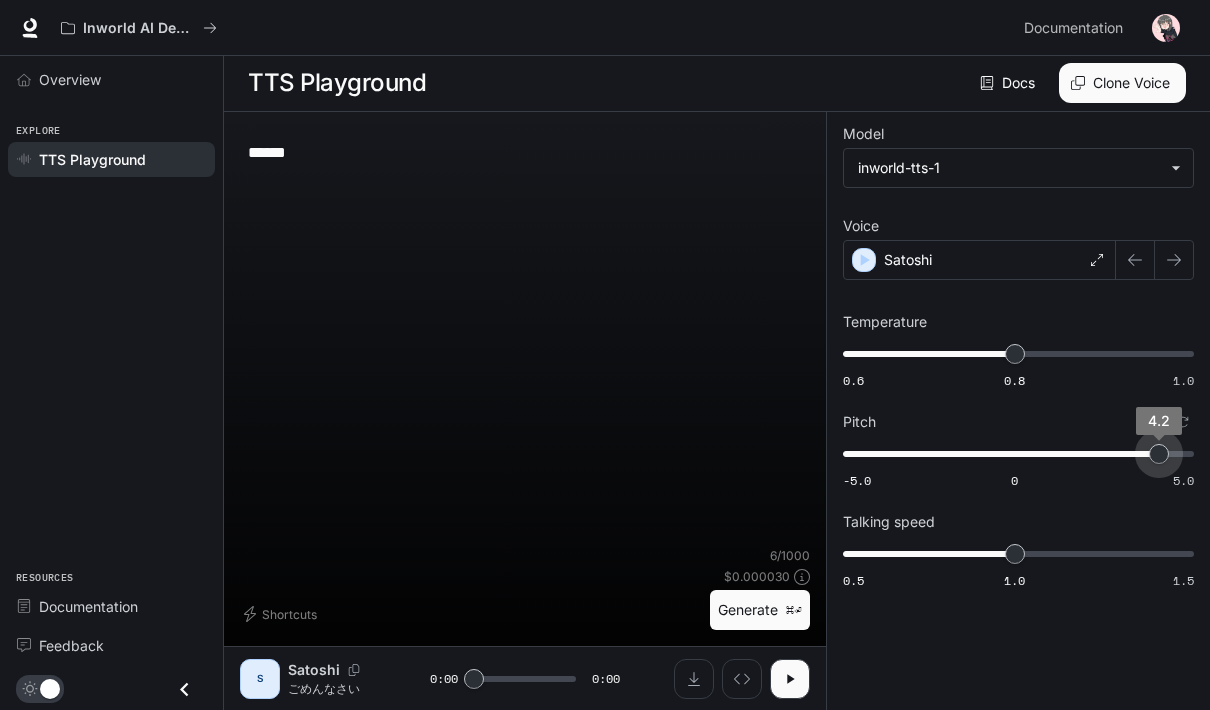type on "*" 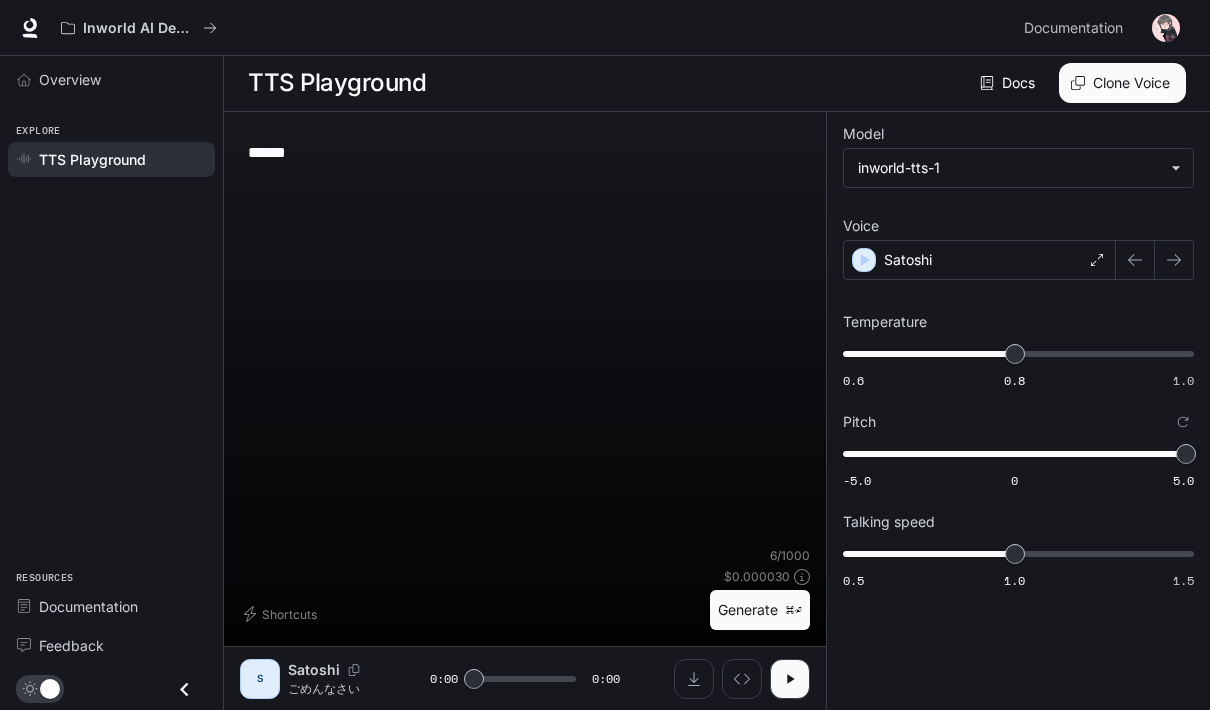 click 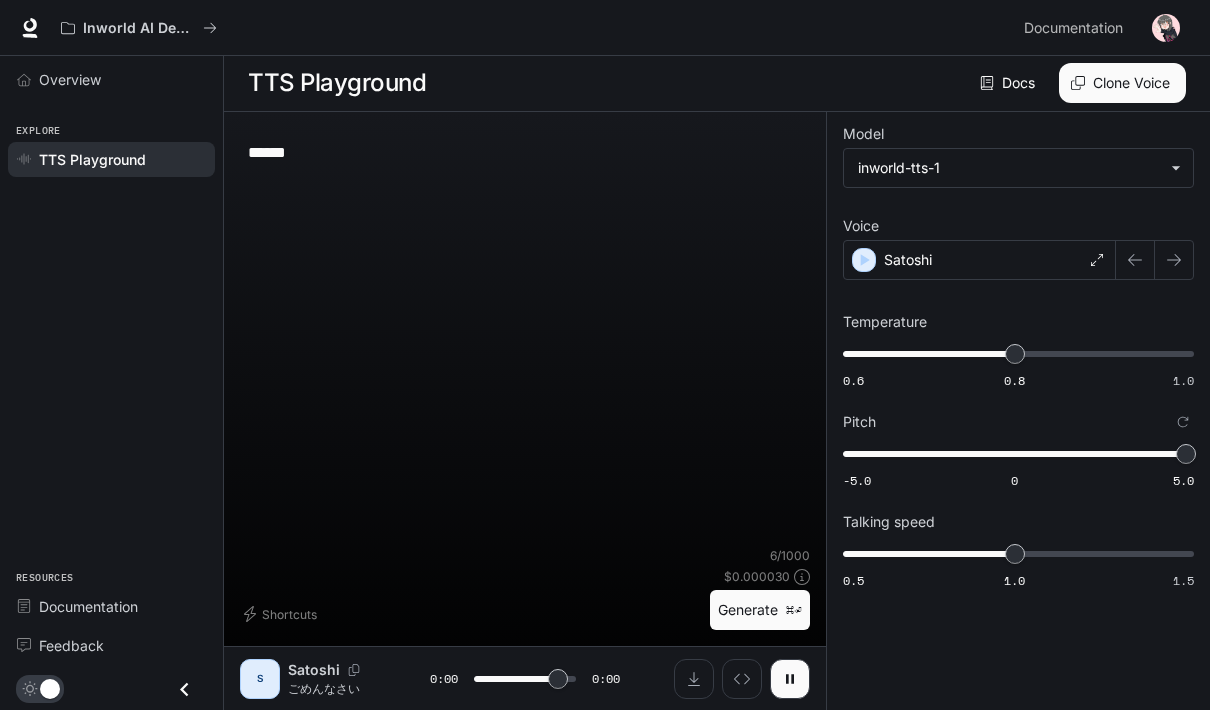 type on "*" 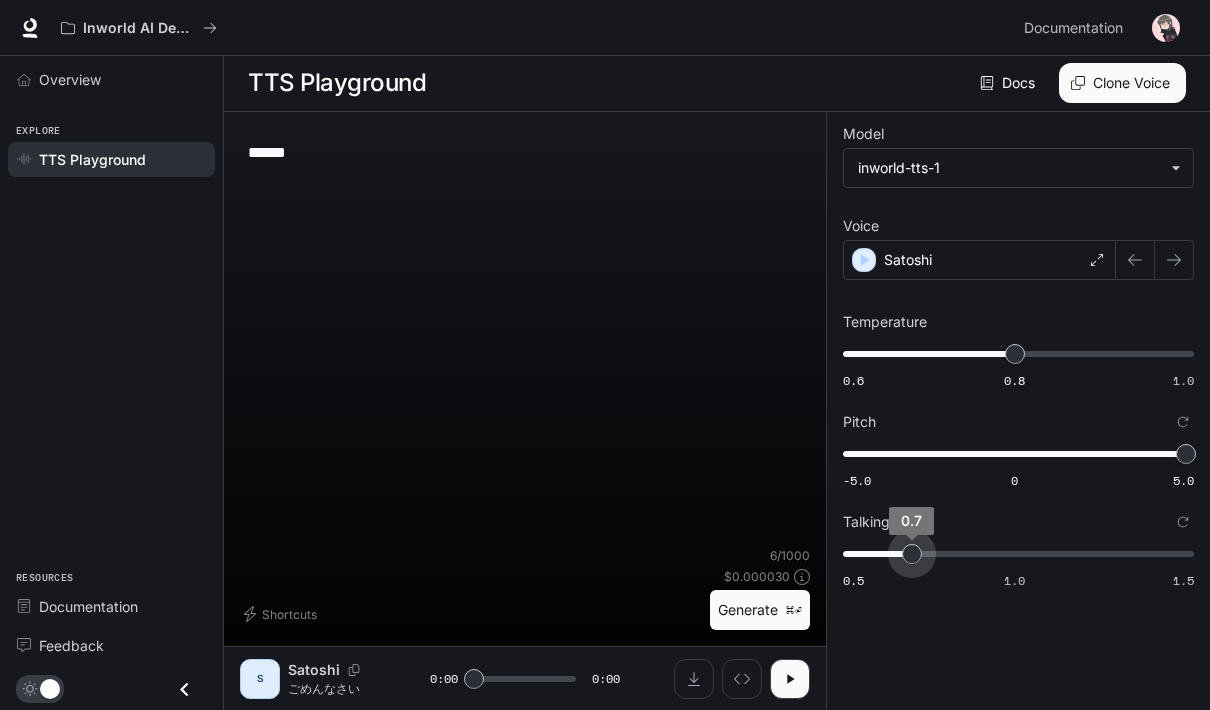 type on "***" 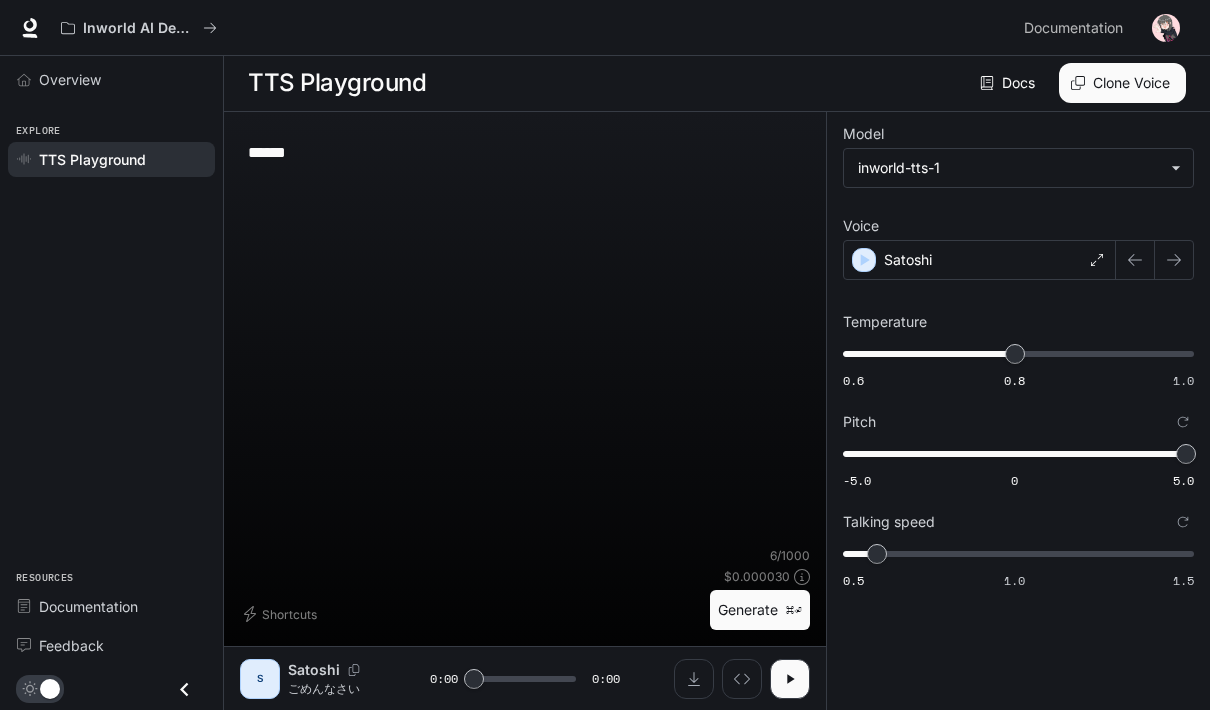 click 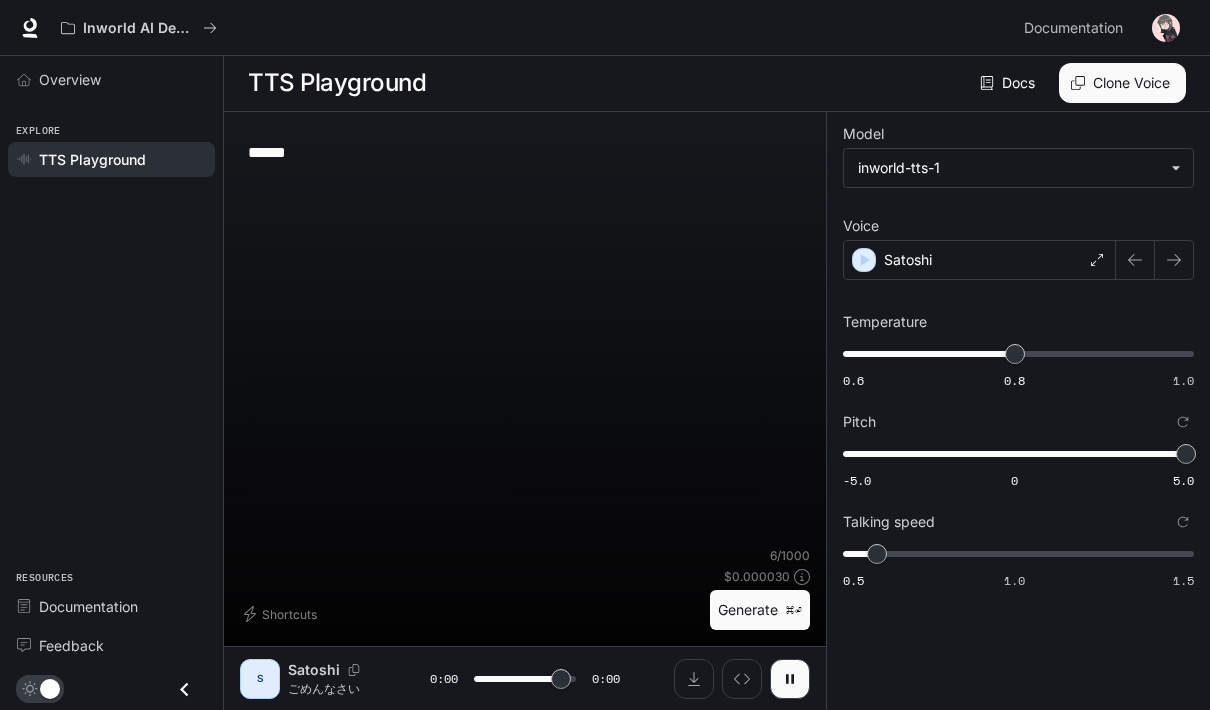 type on "*" 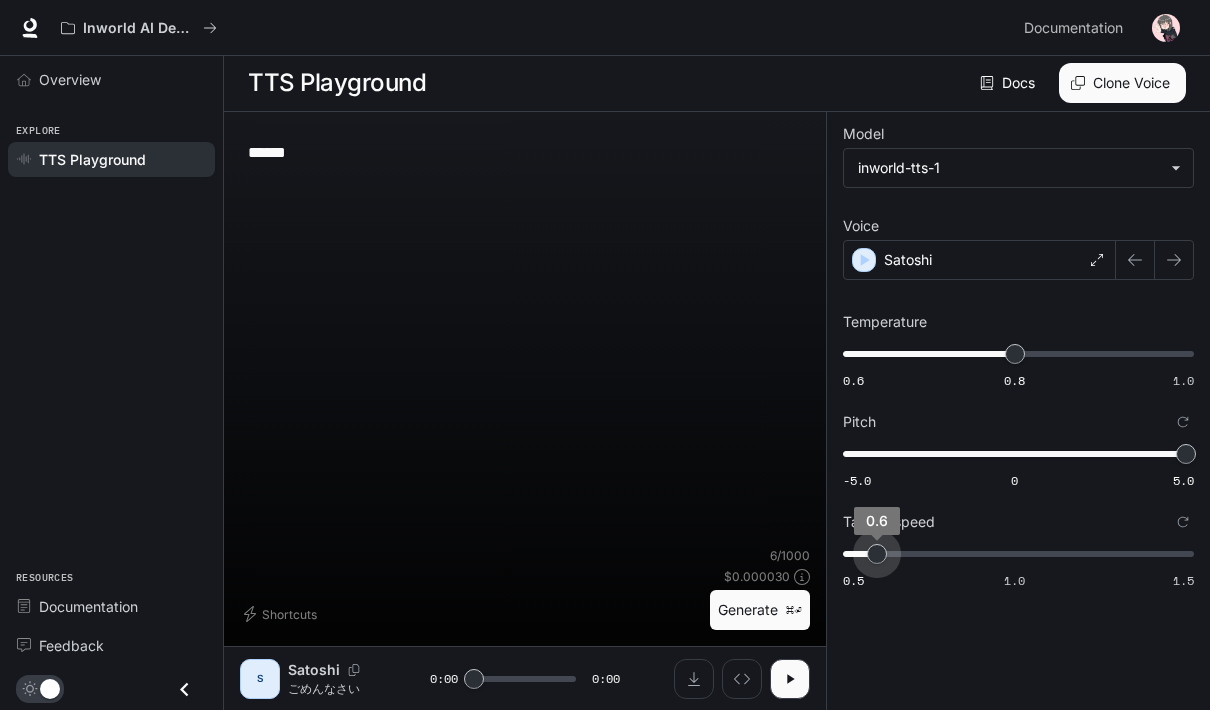 type on "***" 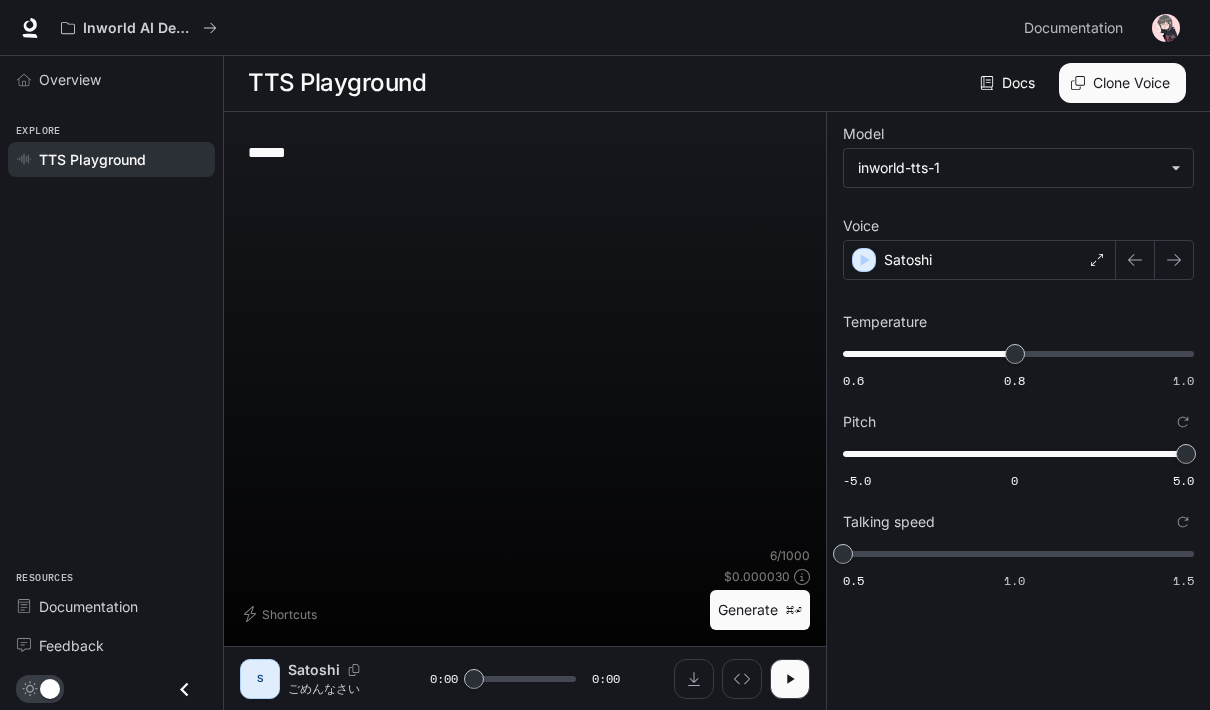 click at bounding box center [790, 679] 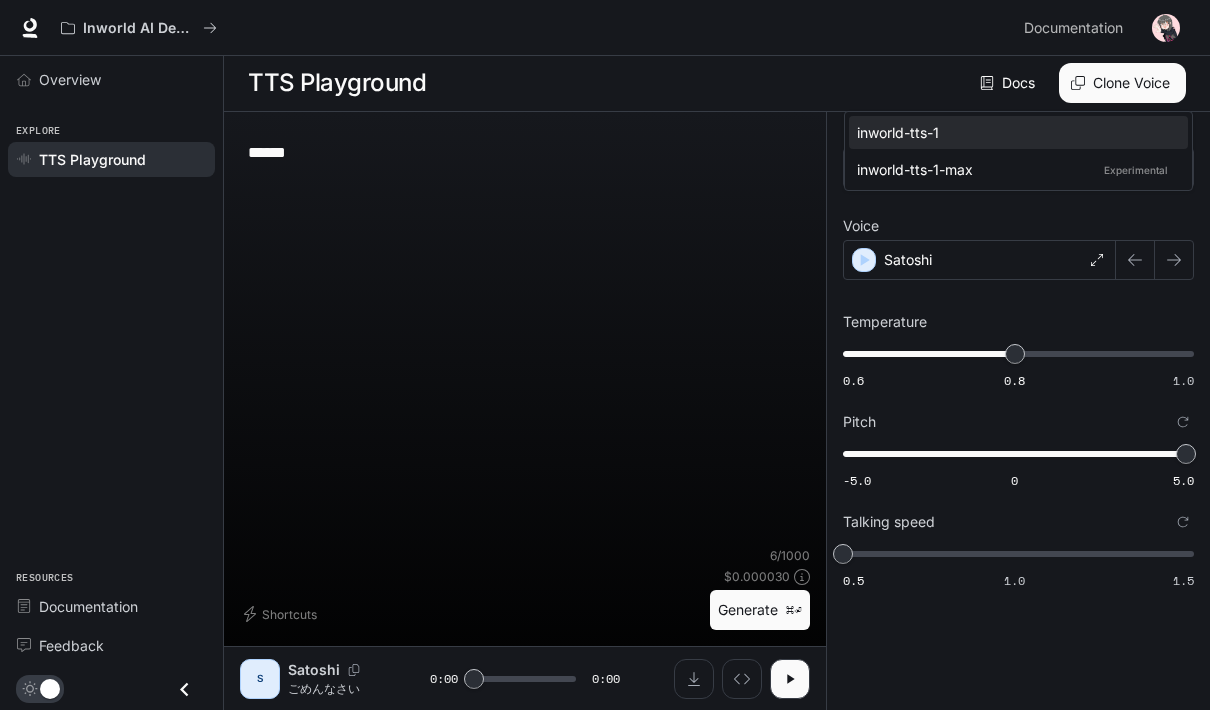 click at bounding box center [605, 355] 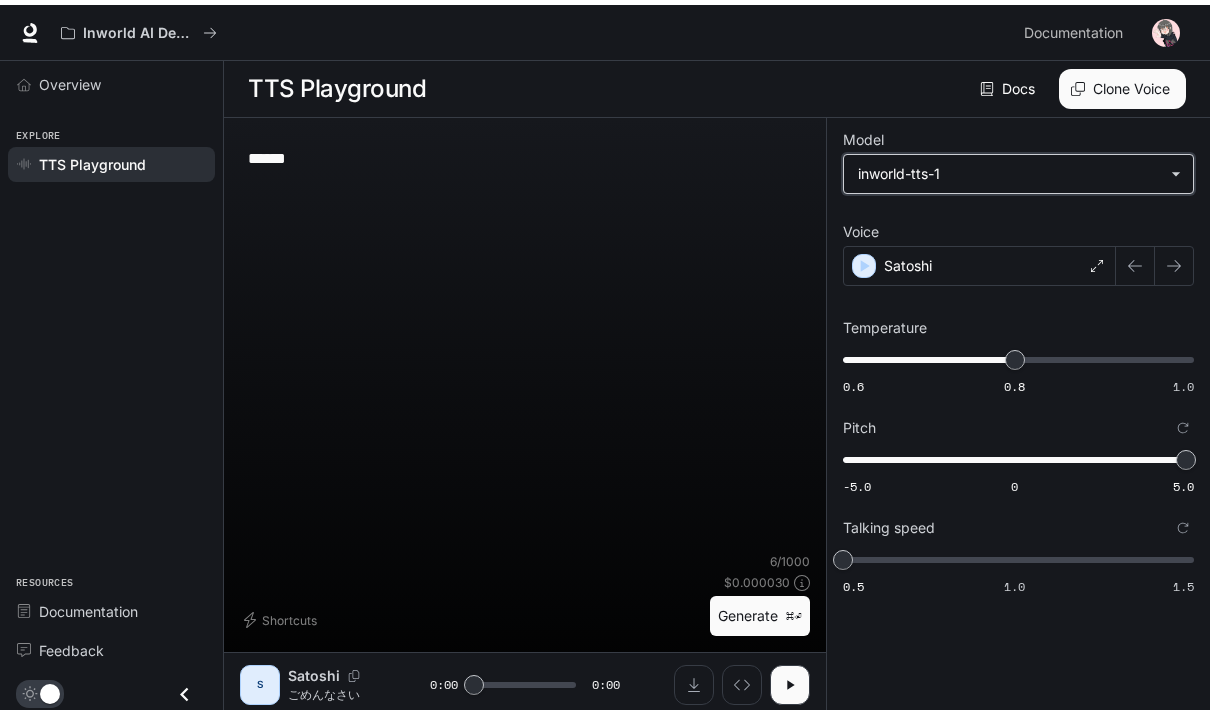 scroll, scrollTop: 81, scrollLeft: 0, axis: vertical 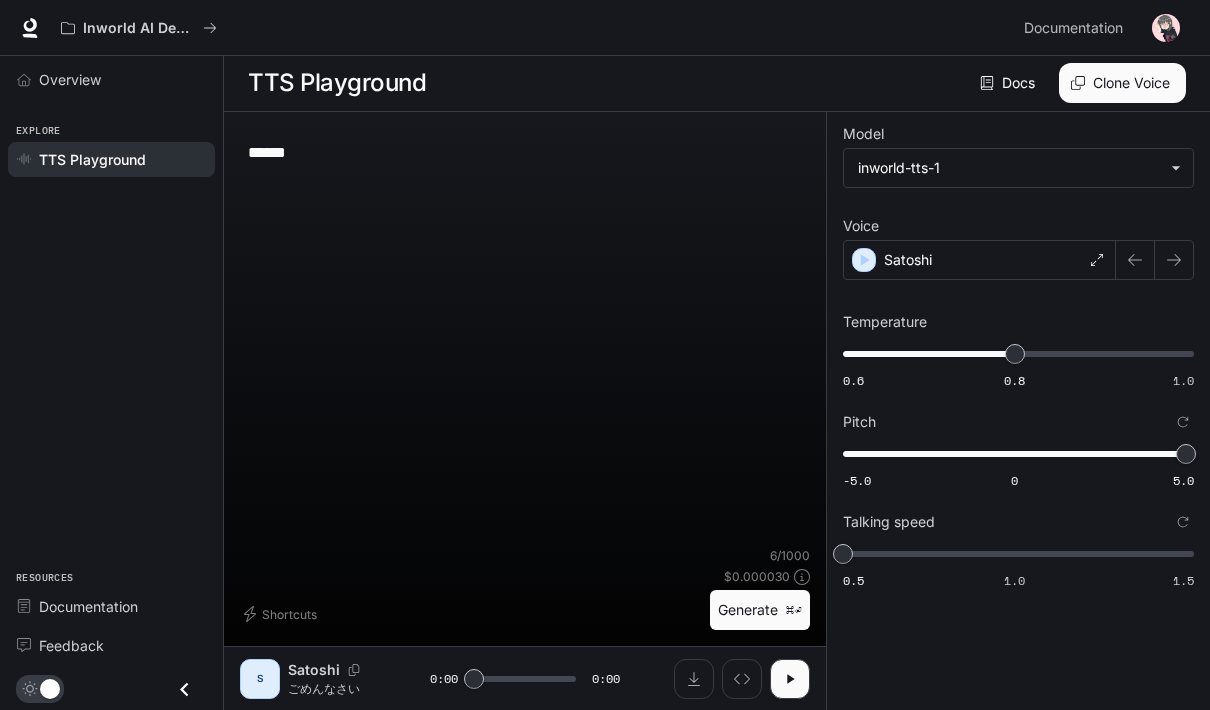 click 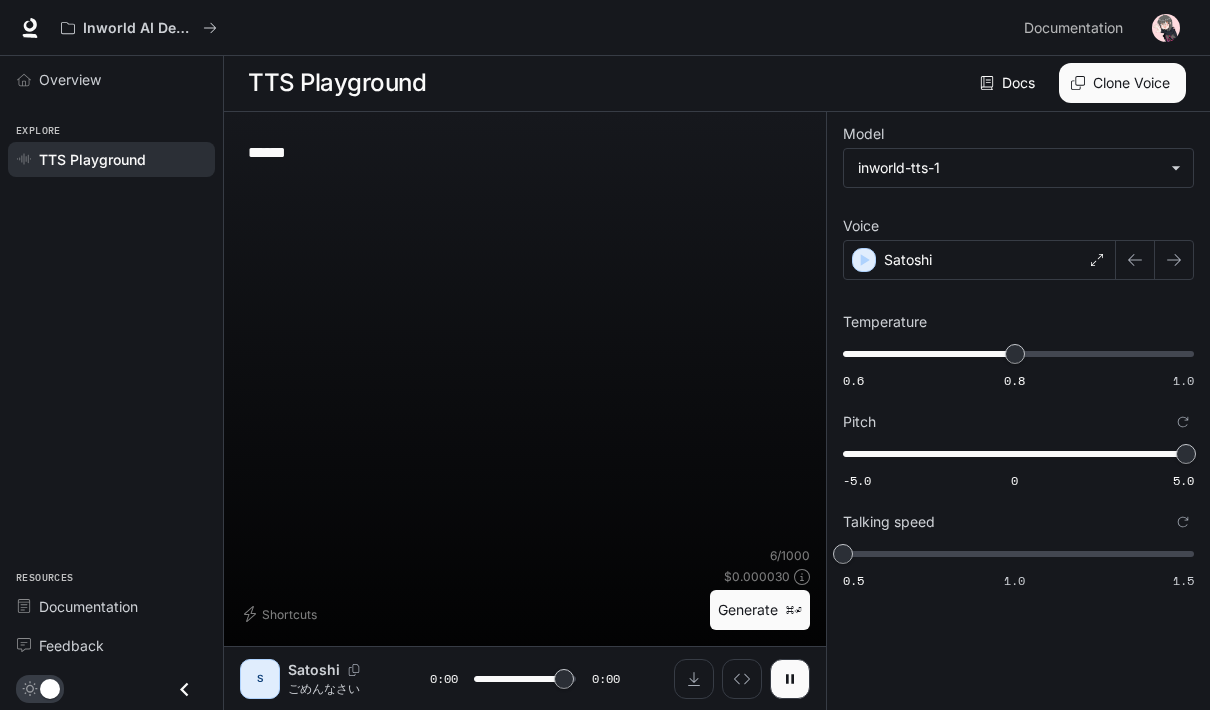 type on "*" 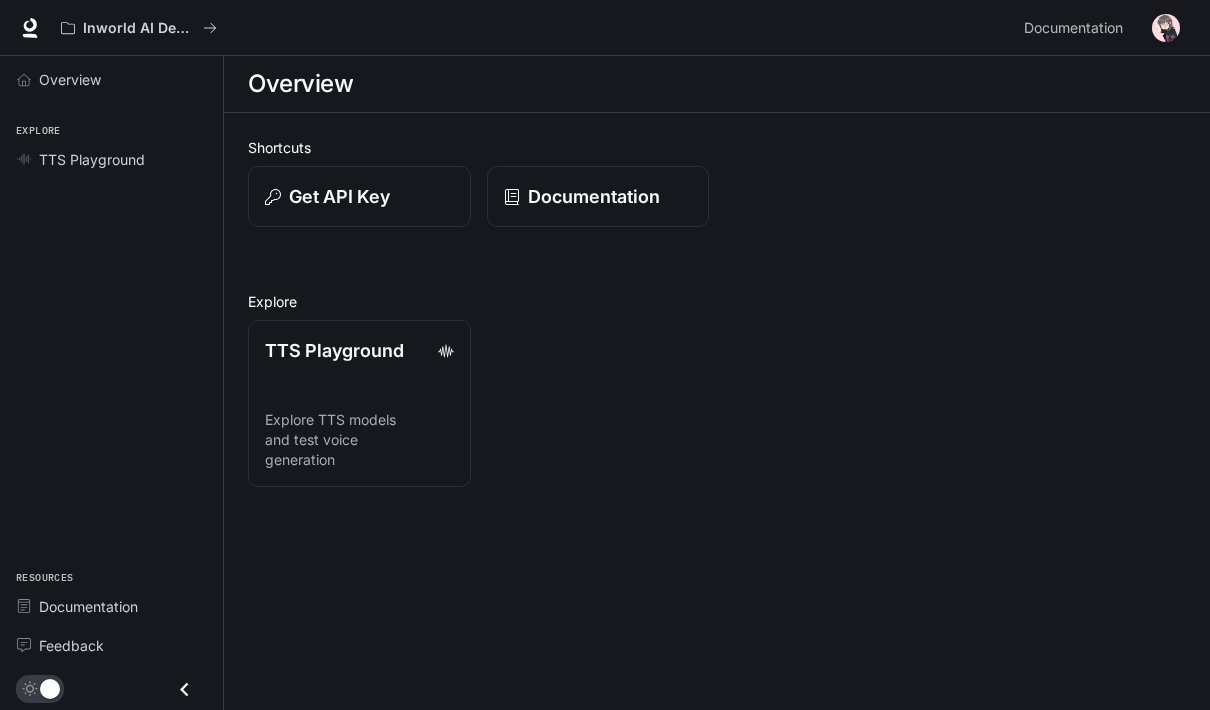 scroll, scrollTop: 0, scrollLeft: 0, axis: both 